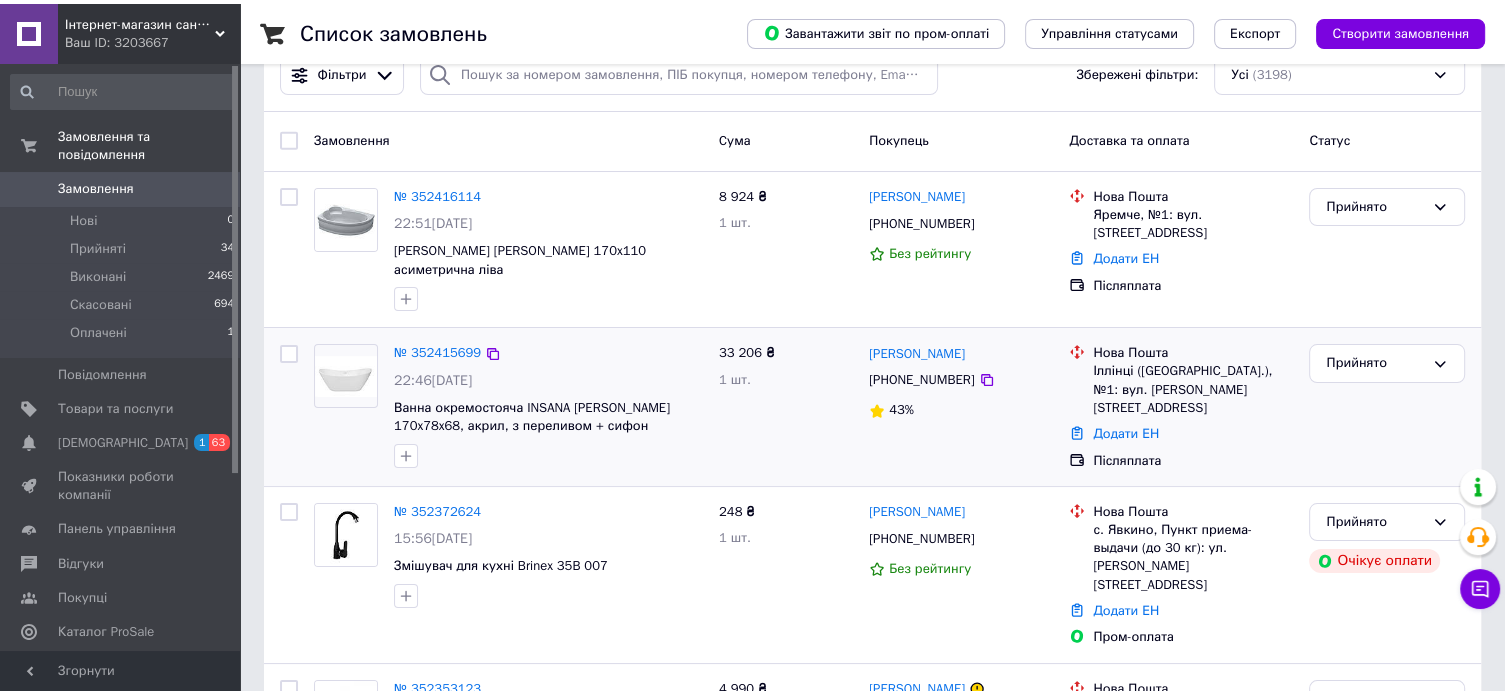 scroll, scrollTop: 0, scrollLeft: 0, axis: both 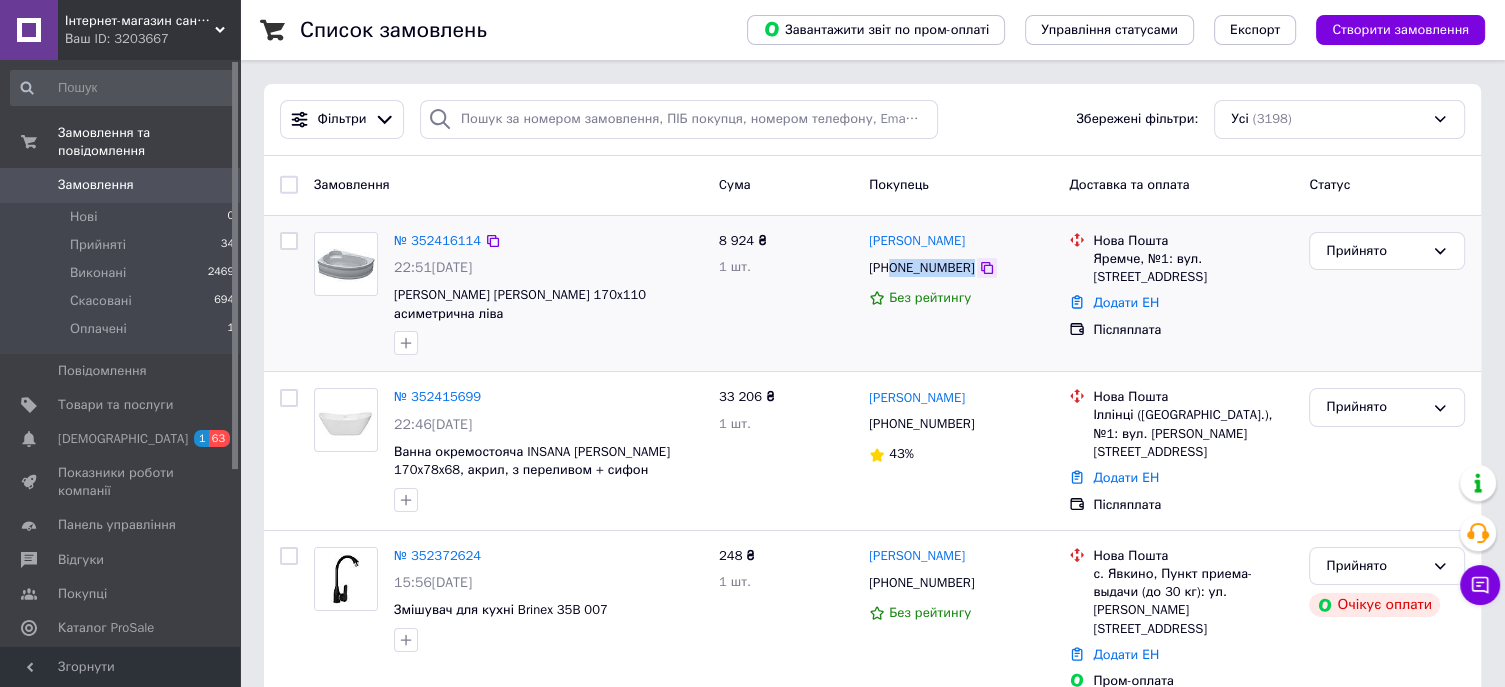 drag, startPoint x: 891, startPoint y: 260, endPoint x: 970, endPoint y: 270, distance: 79.630394 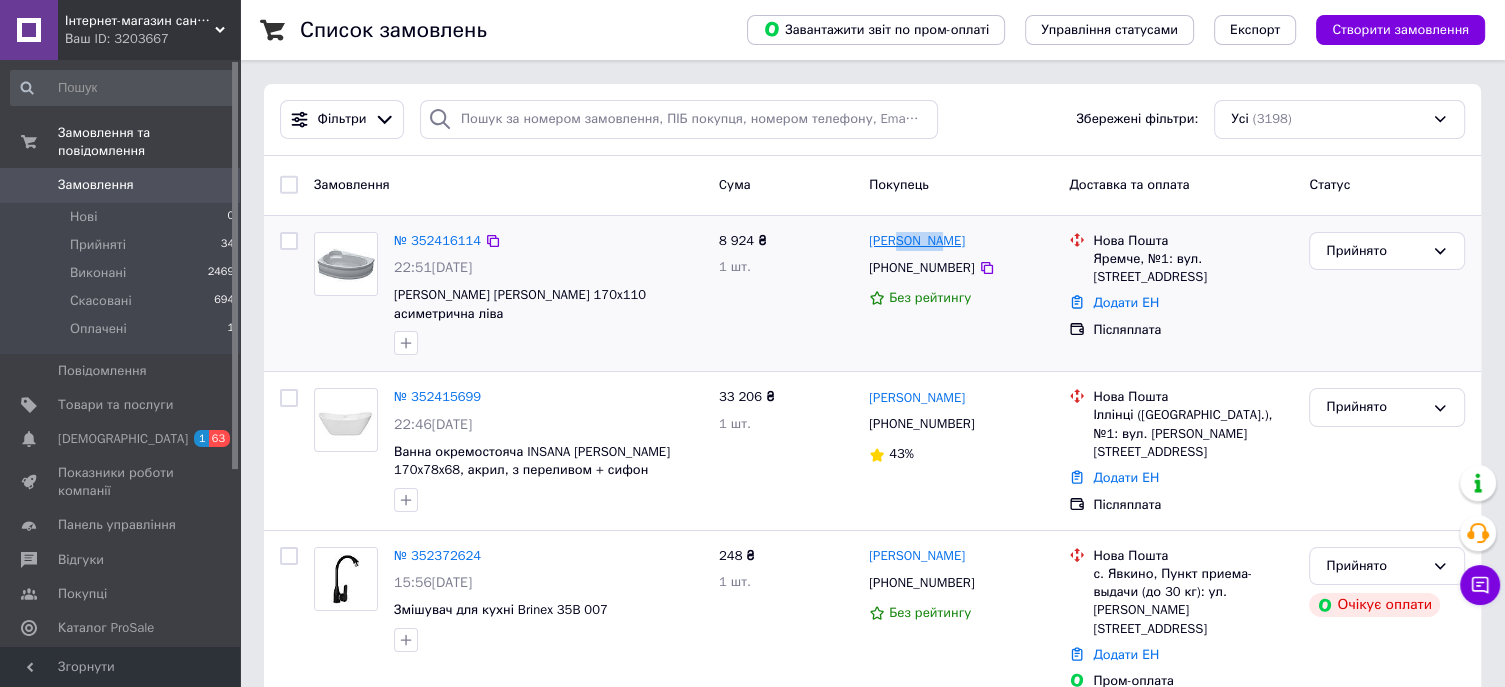 drag, startPoint x: 952, startPoint y: 243, endPoint x: 897, endPoint y: 246, distance: 55.081757 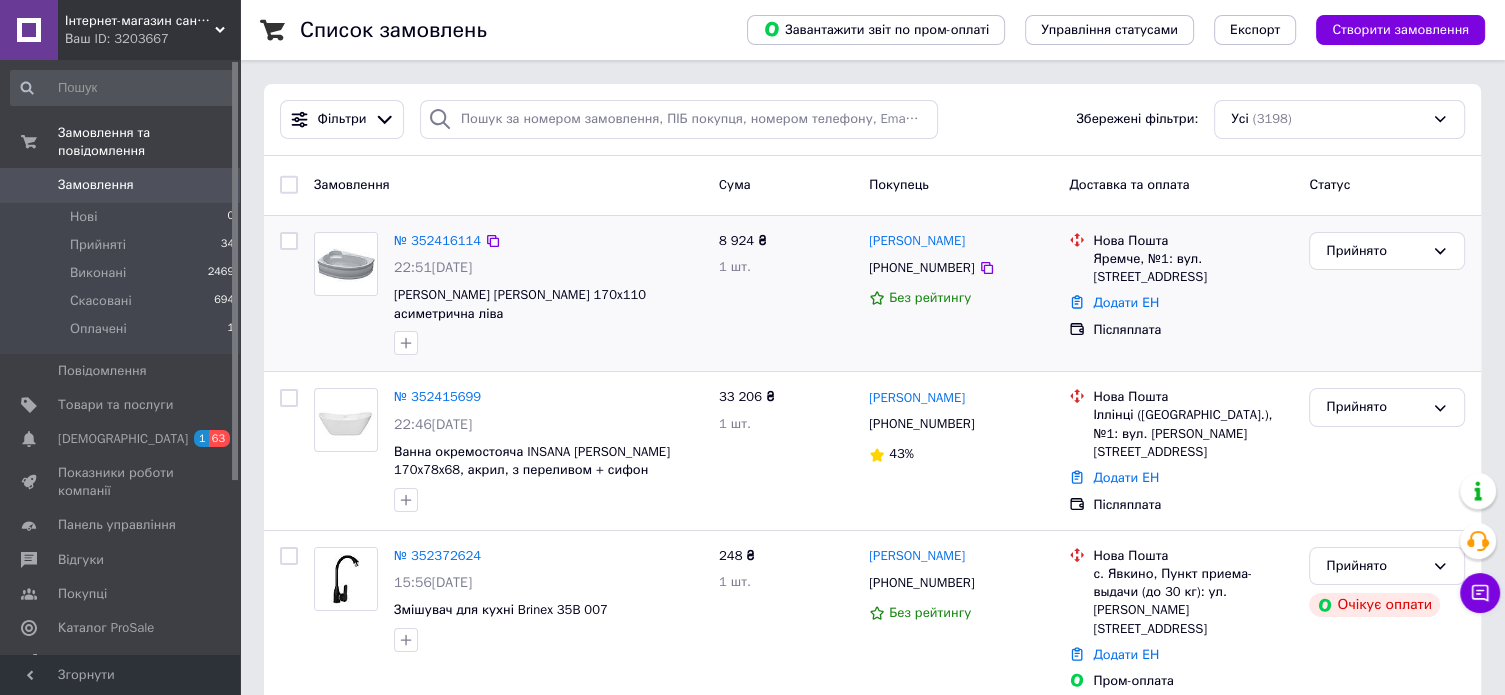 click on "[PERSON_NAME]" at bounding box center [961, 241] 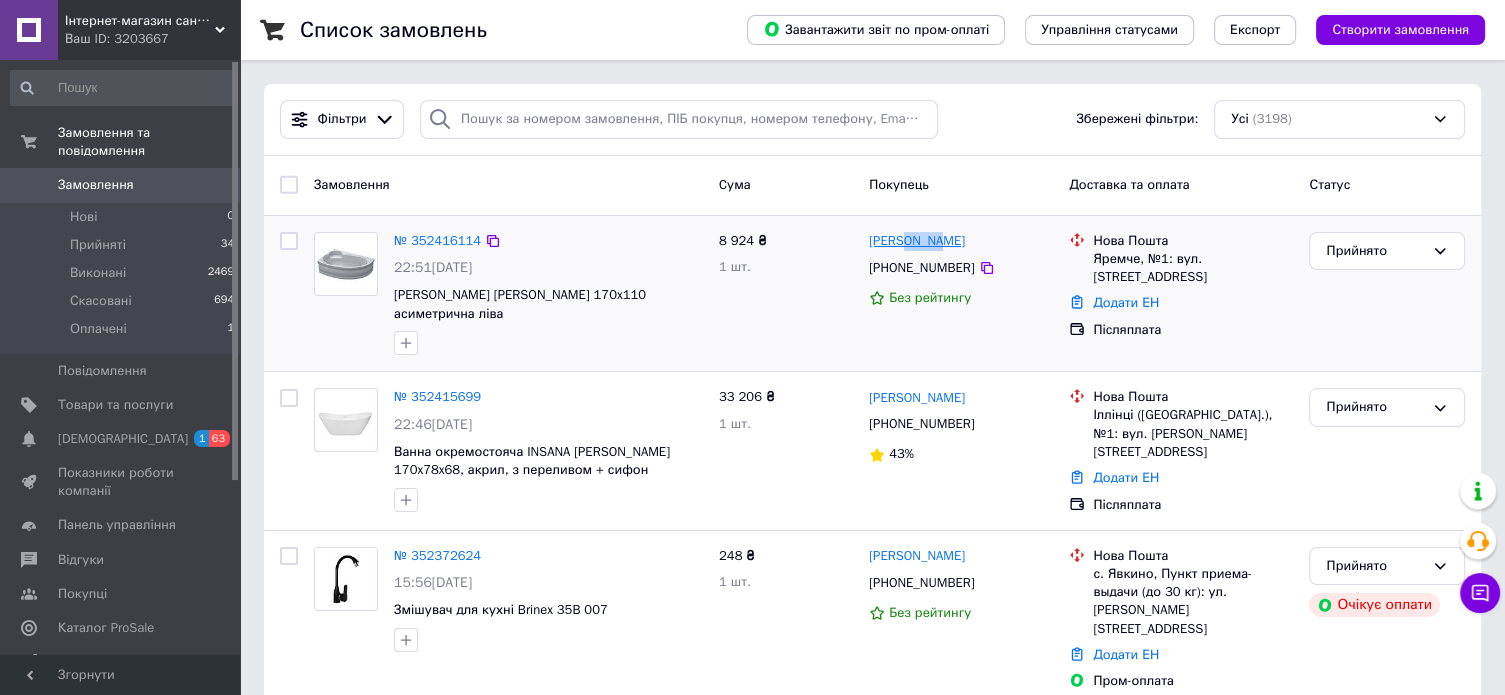 drag, startPoint x: 955, startPoint y: 246, endPoint x: 905, endPoint y: 247, distance: 50.01 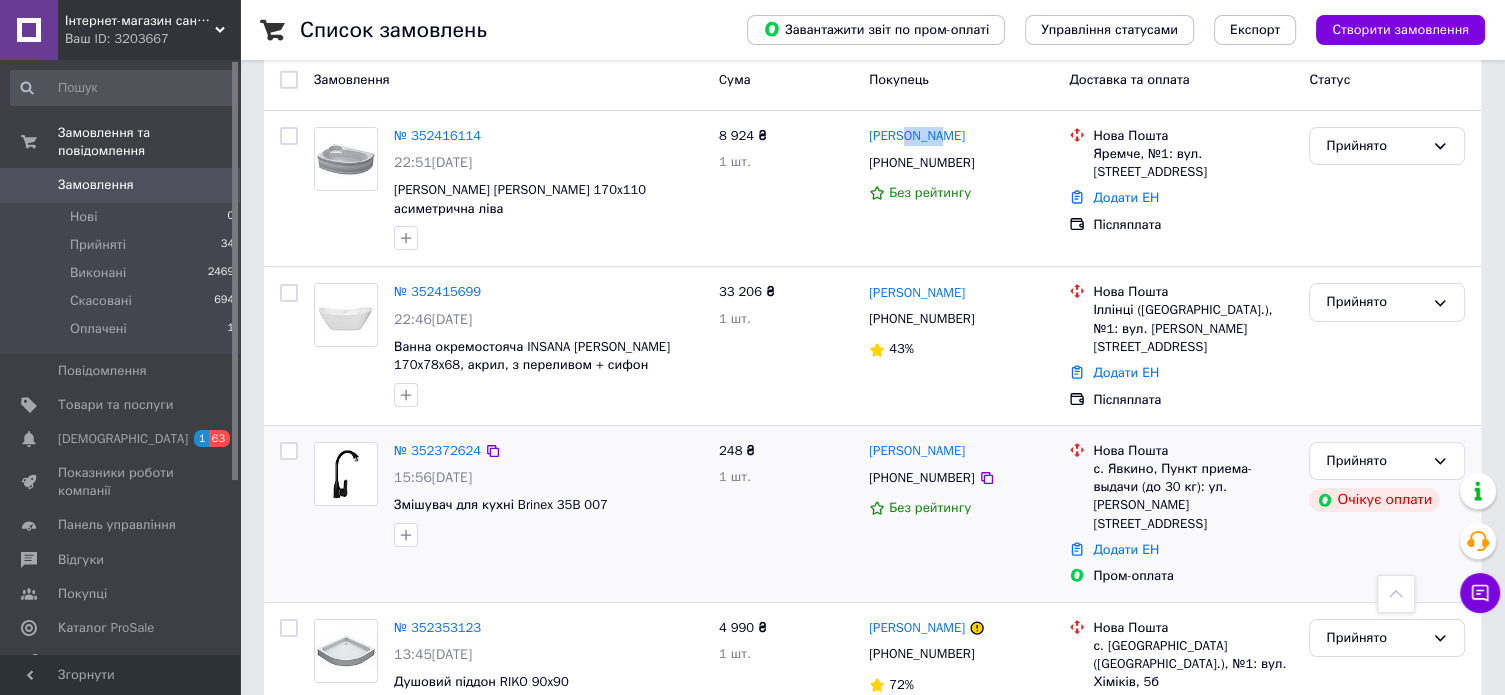scroll, scrollTop: 100, scrollLeft: 0, axis: vertical 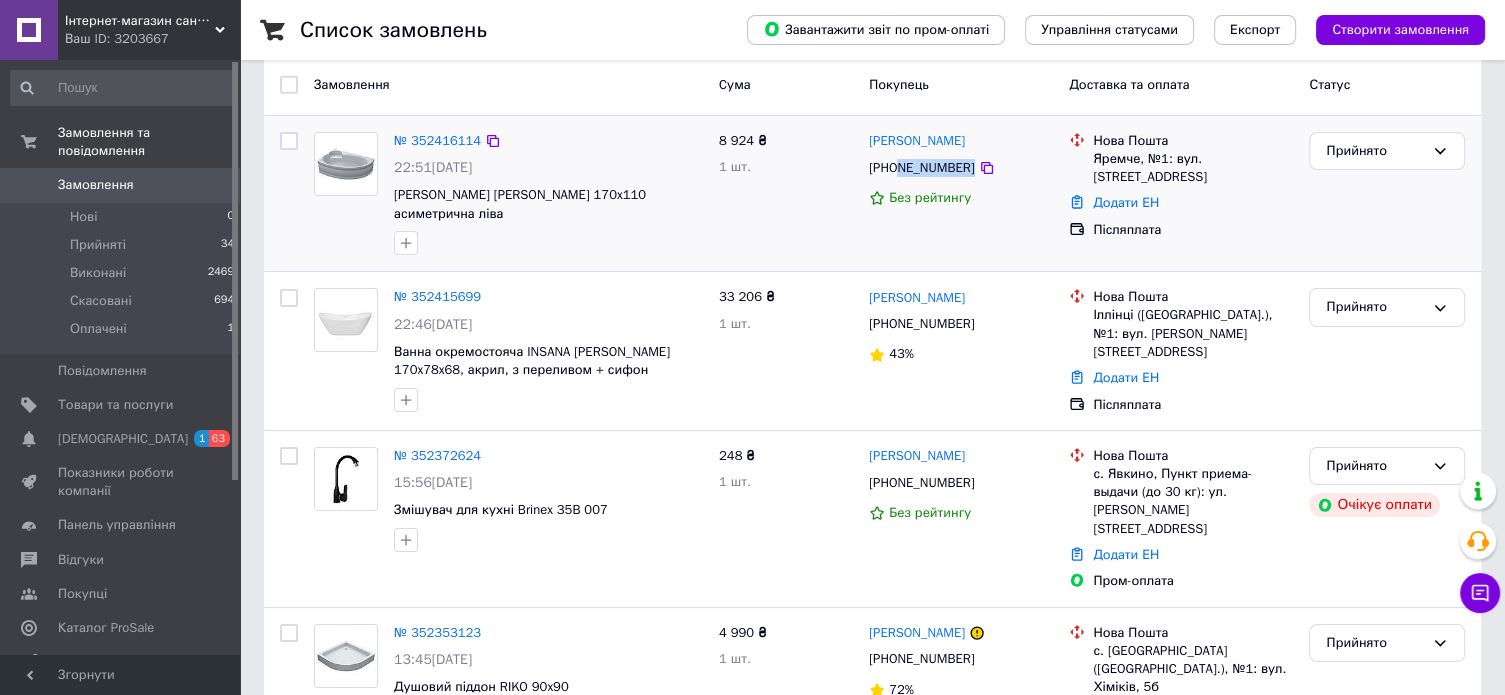 drag, startPoint x: 896, startPoint y: 170, endPoint x: 992, endPoint y: 175, distance: 96.13012 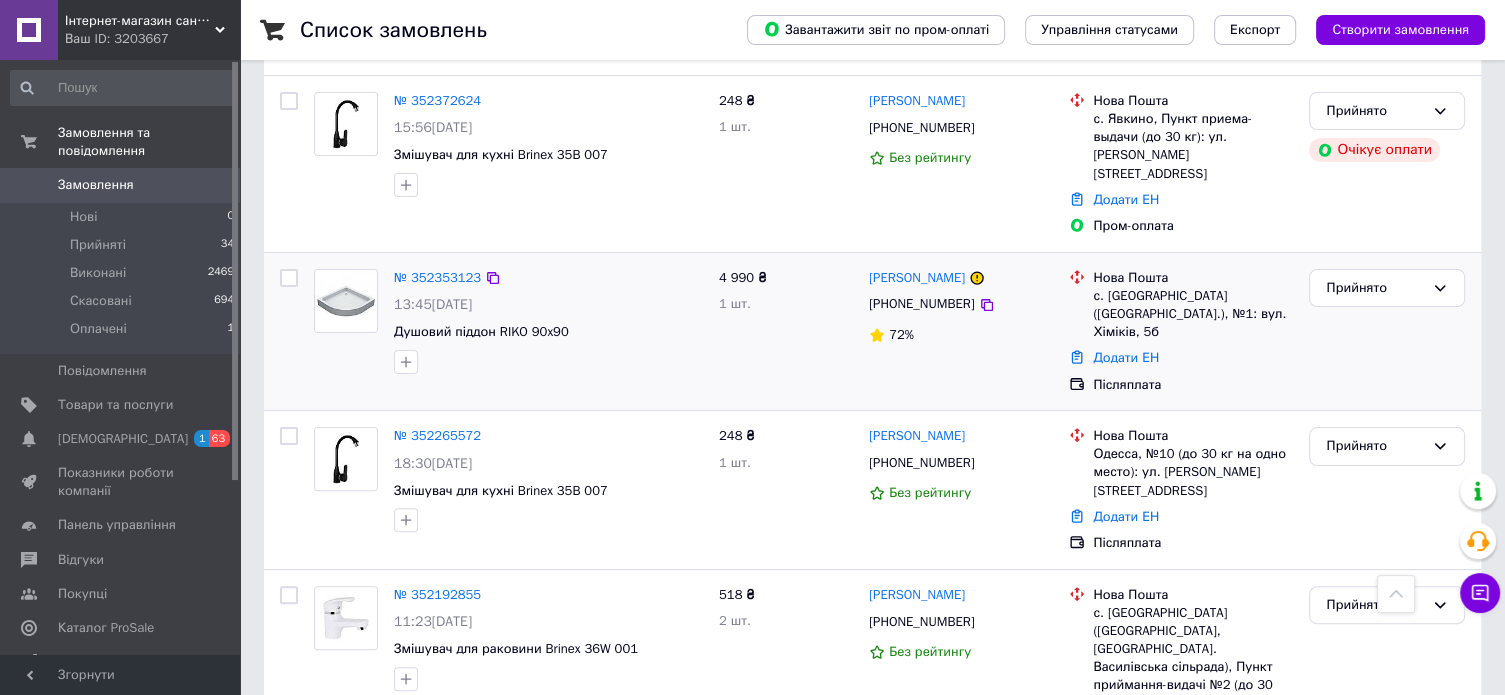scroll, scrollTop: 500, scrollLeft: 0, axis: vertical 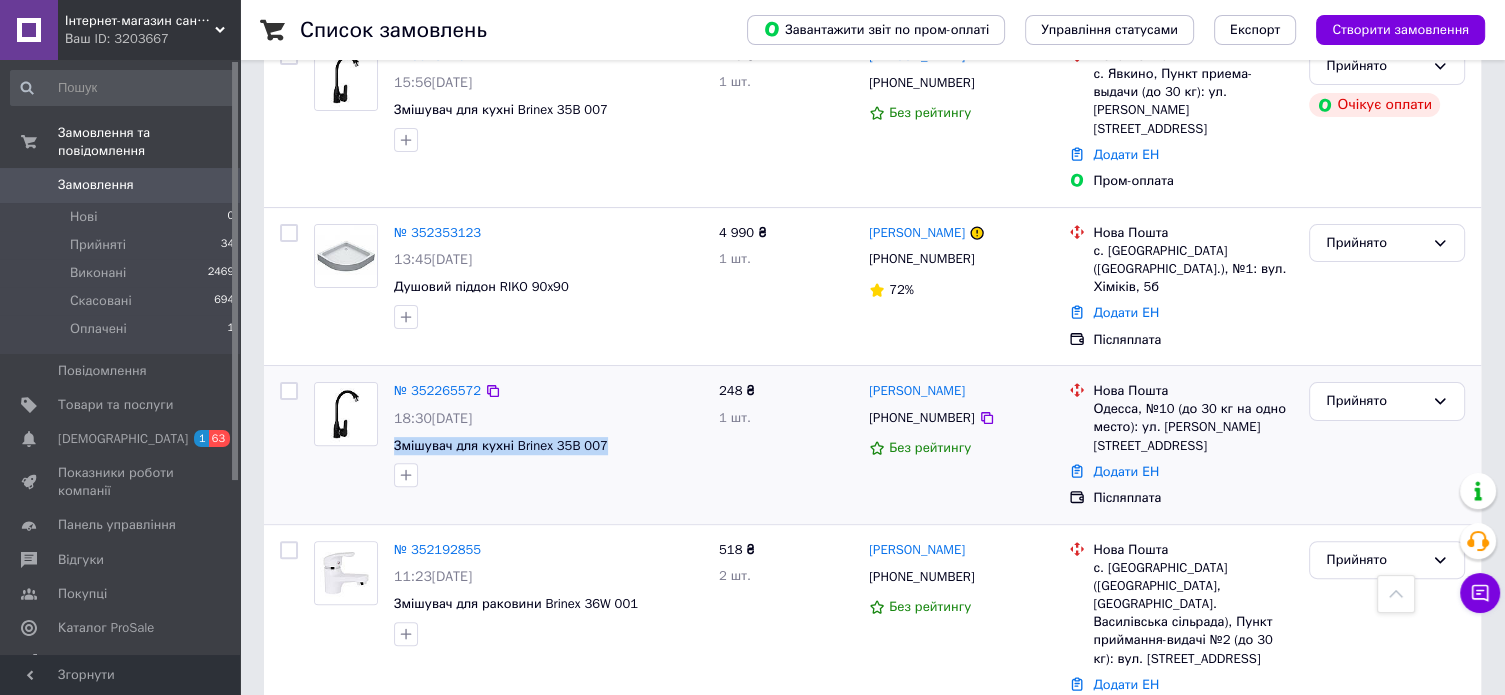 drag, startPoint x: 608, startPoint y: 395, endPoint x: 389, endPoint y: 387, distance: 219.14607 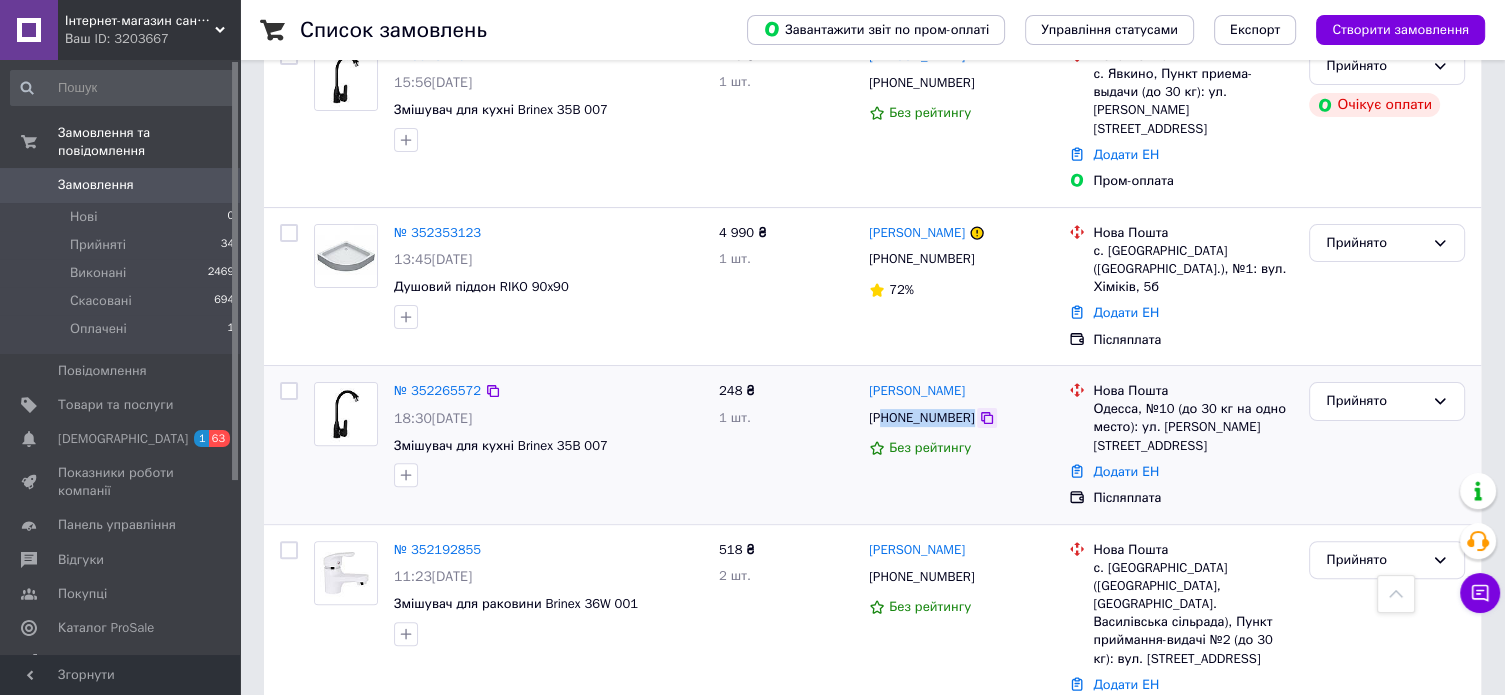 drag, startPoint x: 888, startPoint y: 360, endPoint x: 963, endPoint y: 363, distance: 75.059975 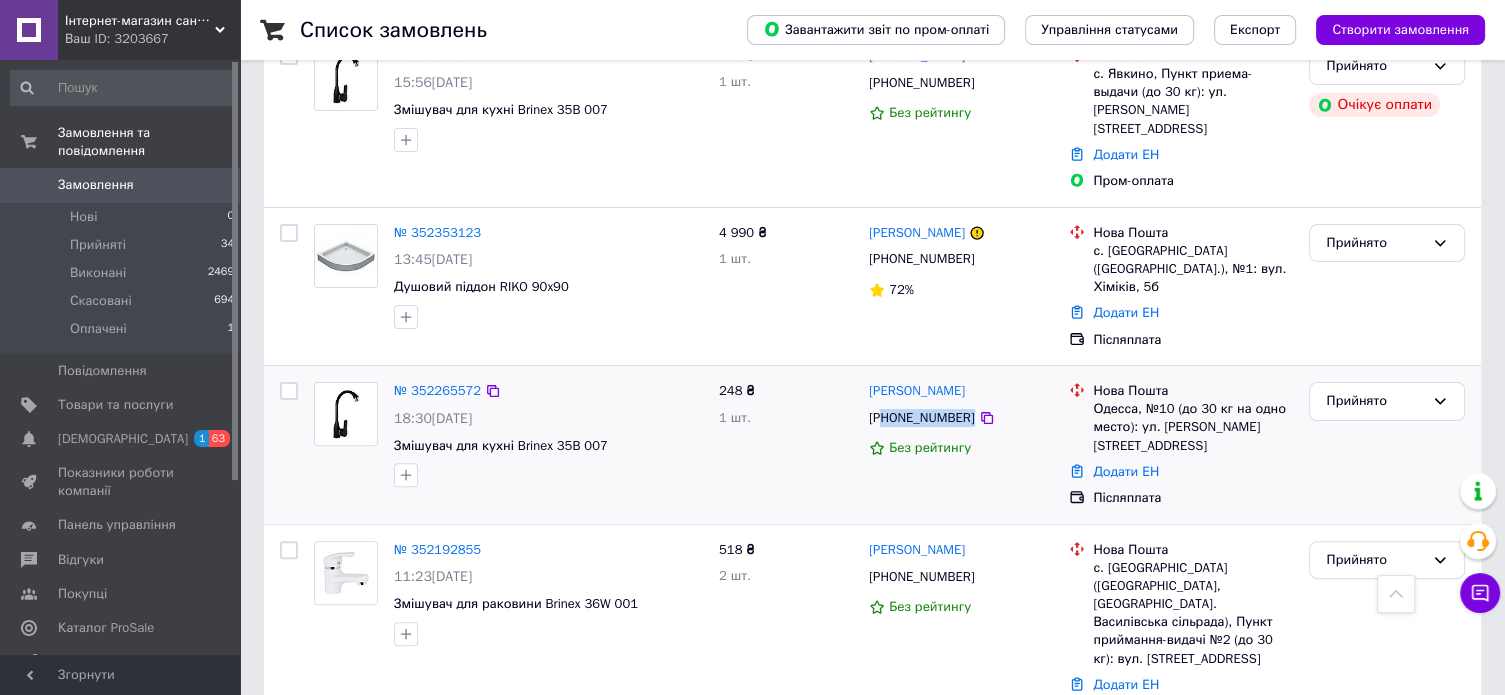 click on "[PHONE_NUMBER]" at bounding box center (921, 418) 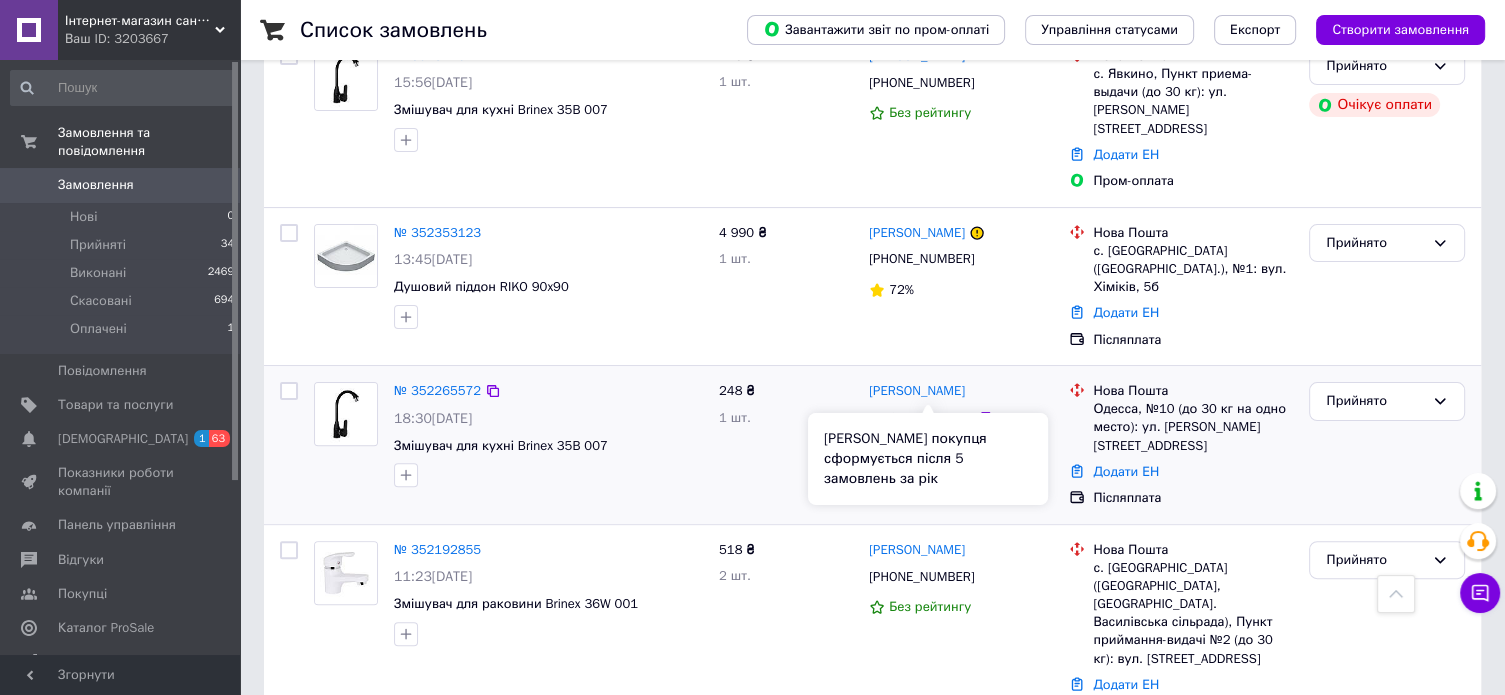 drag, startPoint x: 1028, startPoint y: 407, endPoint x: 1004, endPoint y: 403, distance: 24.33105 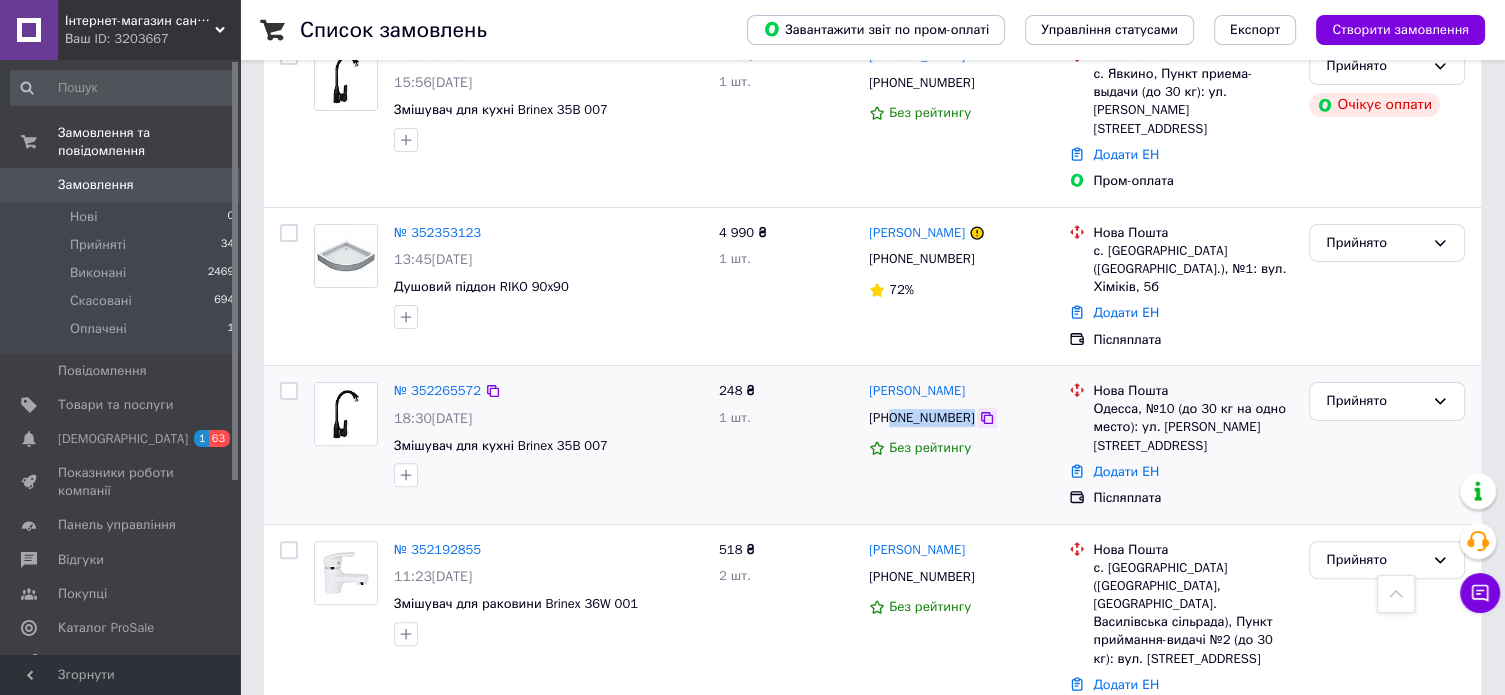 drag, startPoint x: 890, startPoint y: 366, endPoint x: 978, endPoint y: 366, distance: 88 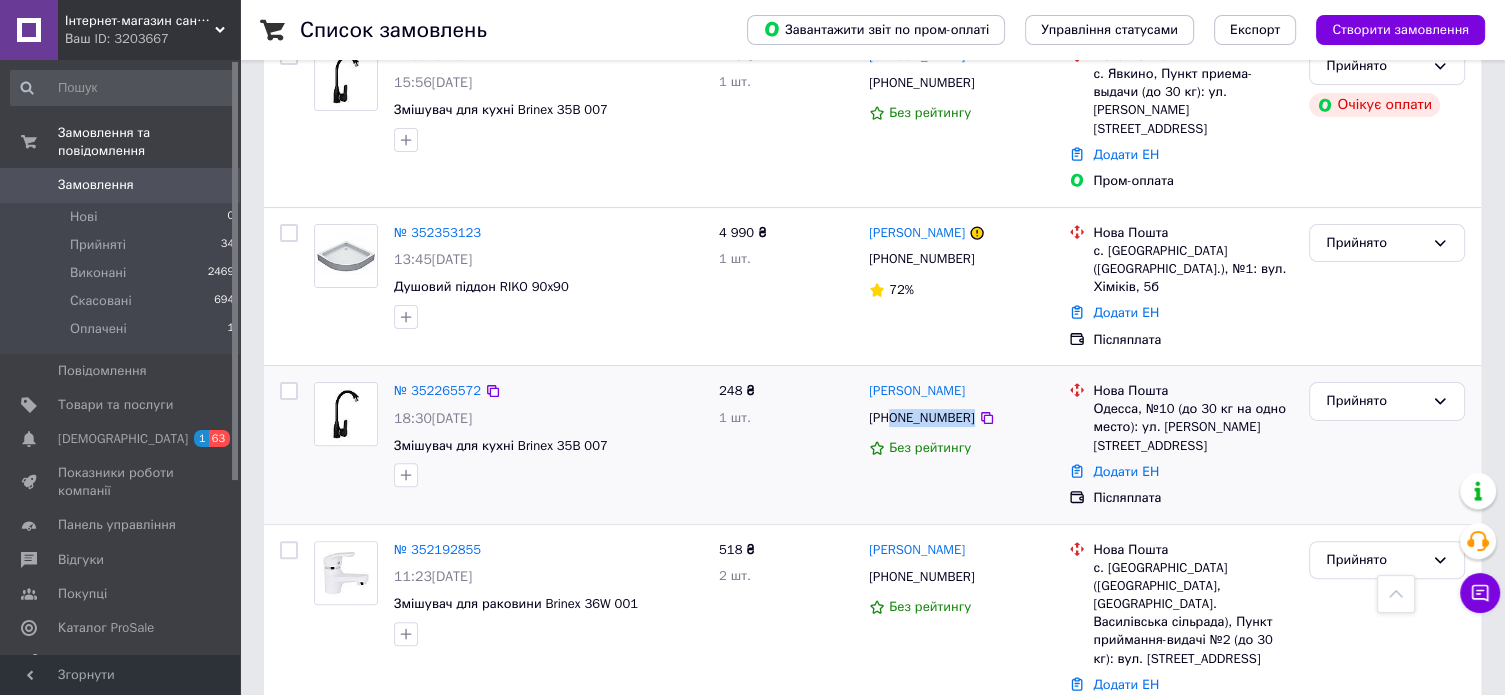copy on "0684062067" 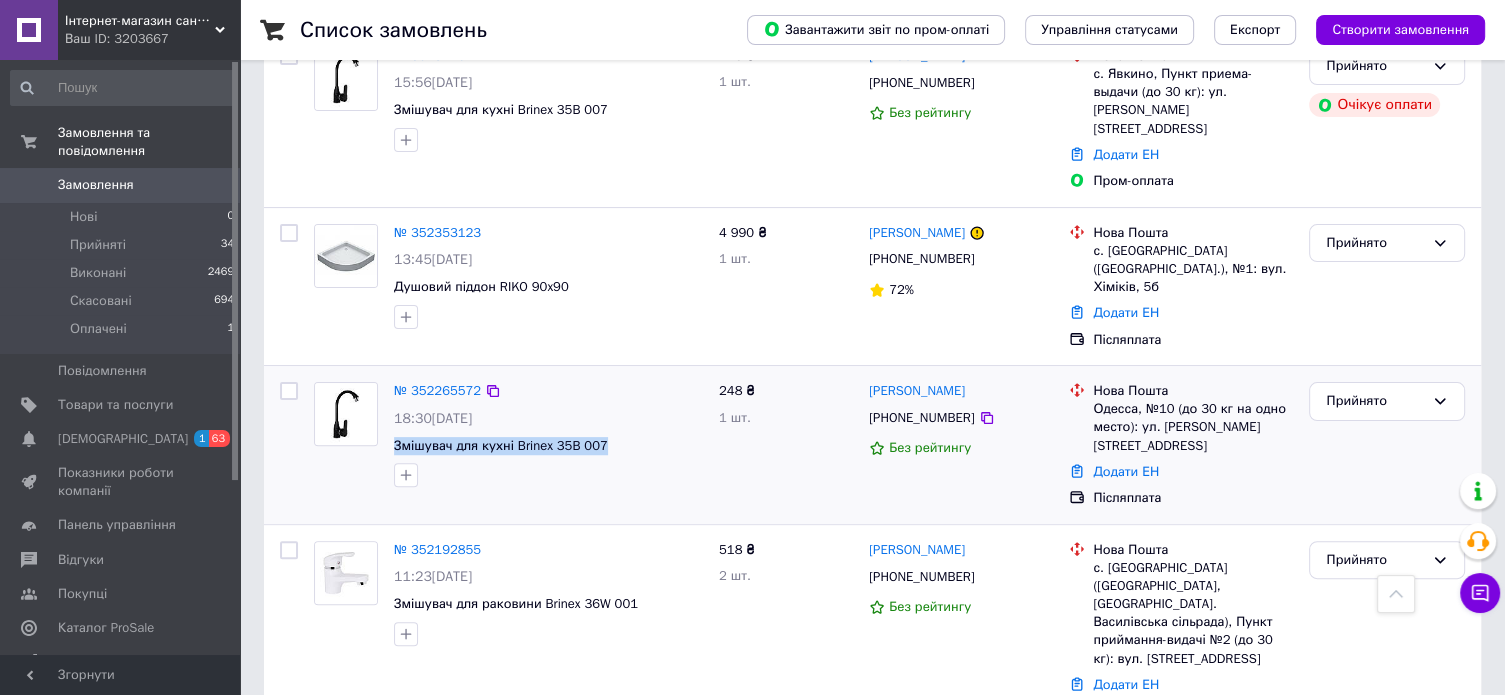 drag, startPoint x: 546, startPoint y: 395, endPoint x: 392, endPoint y: 391, distance: 154.05194 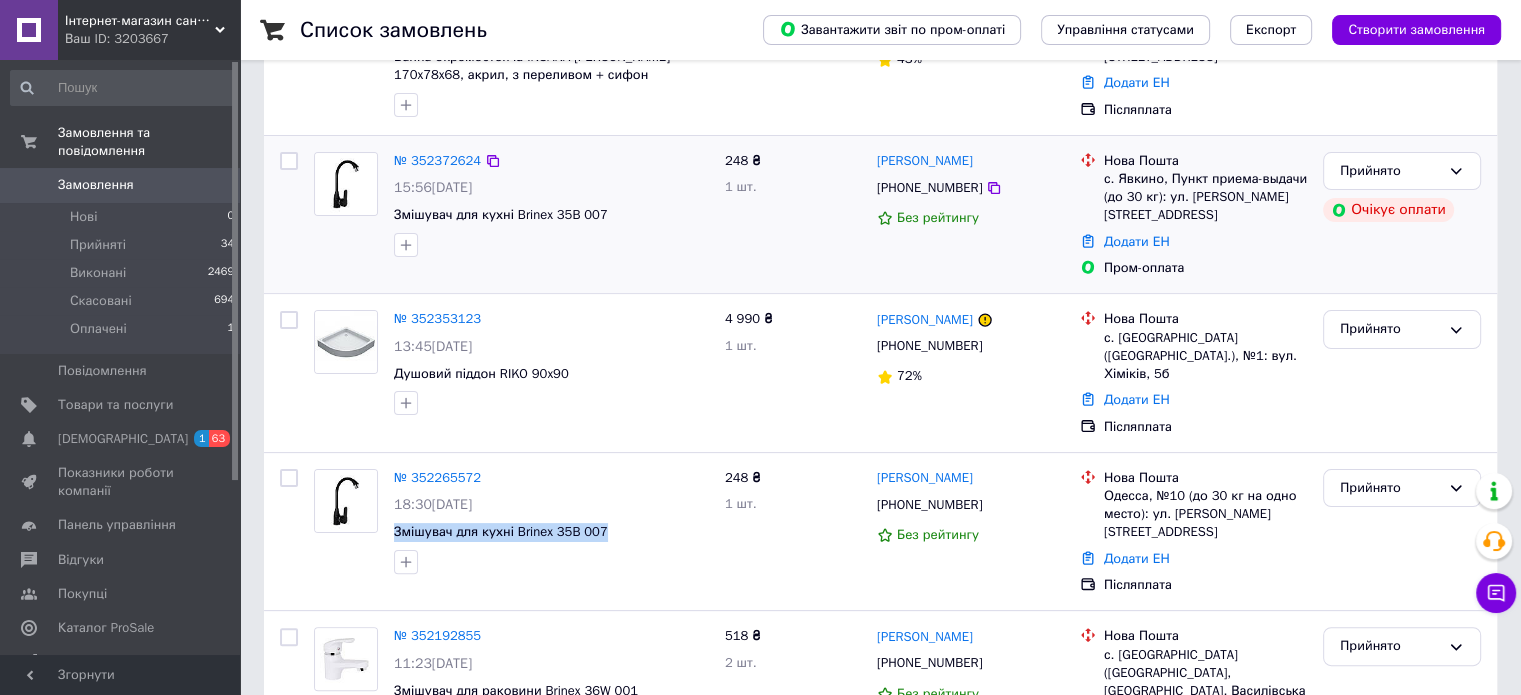 scroll, scrollTop: 500, scrollLeft: 0, axis: vertical 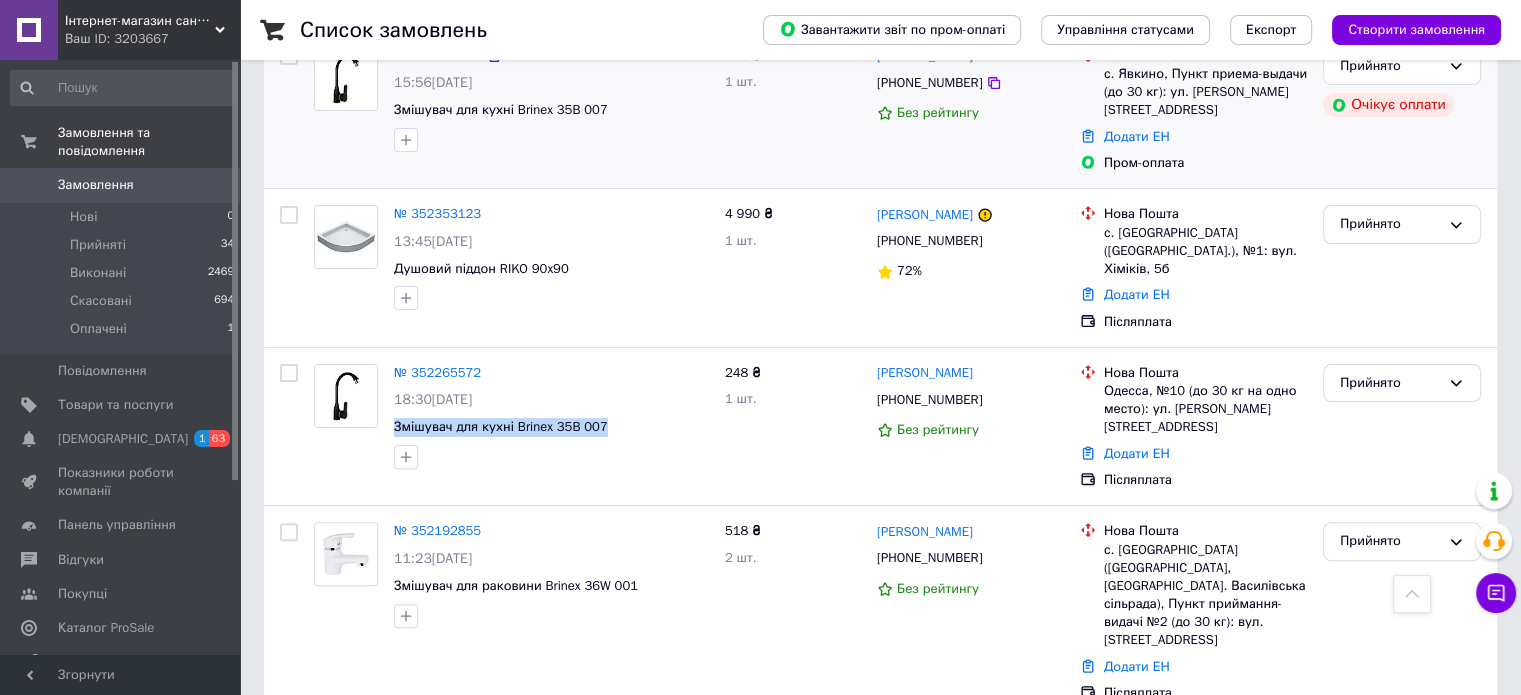 copy on "Змішувач для кухні Brinex 35B 007" 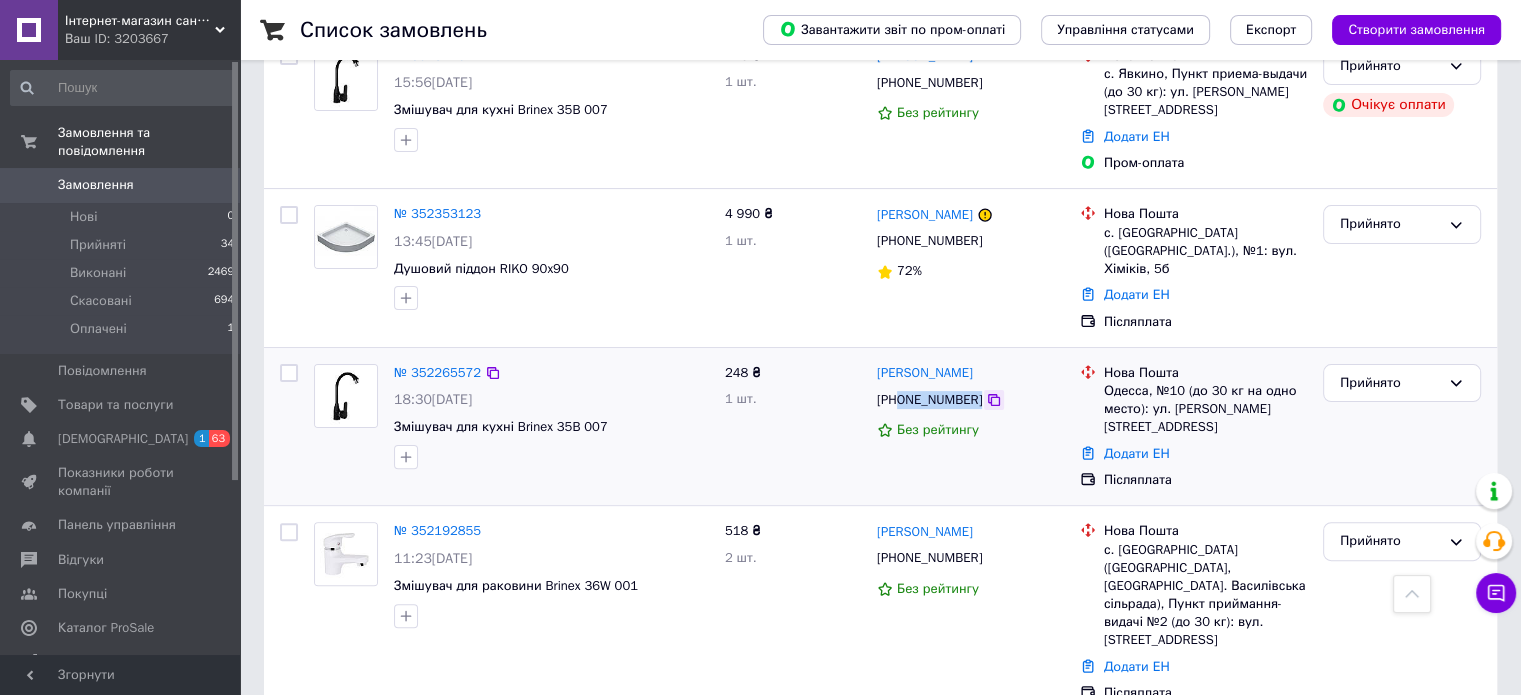 drag, startPoint x: 902, startPoint y: 358, endPoint x: 989, endPoint y: 361, distance: 87.05171 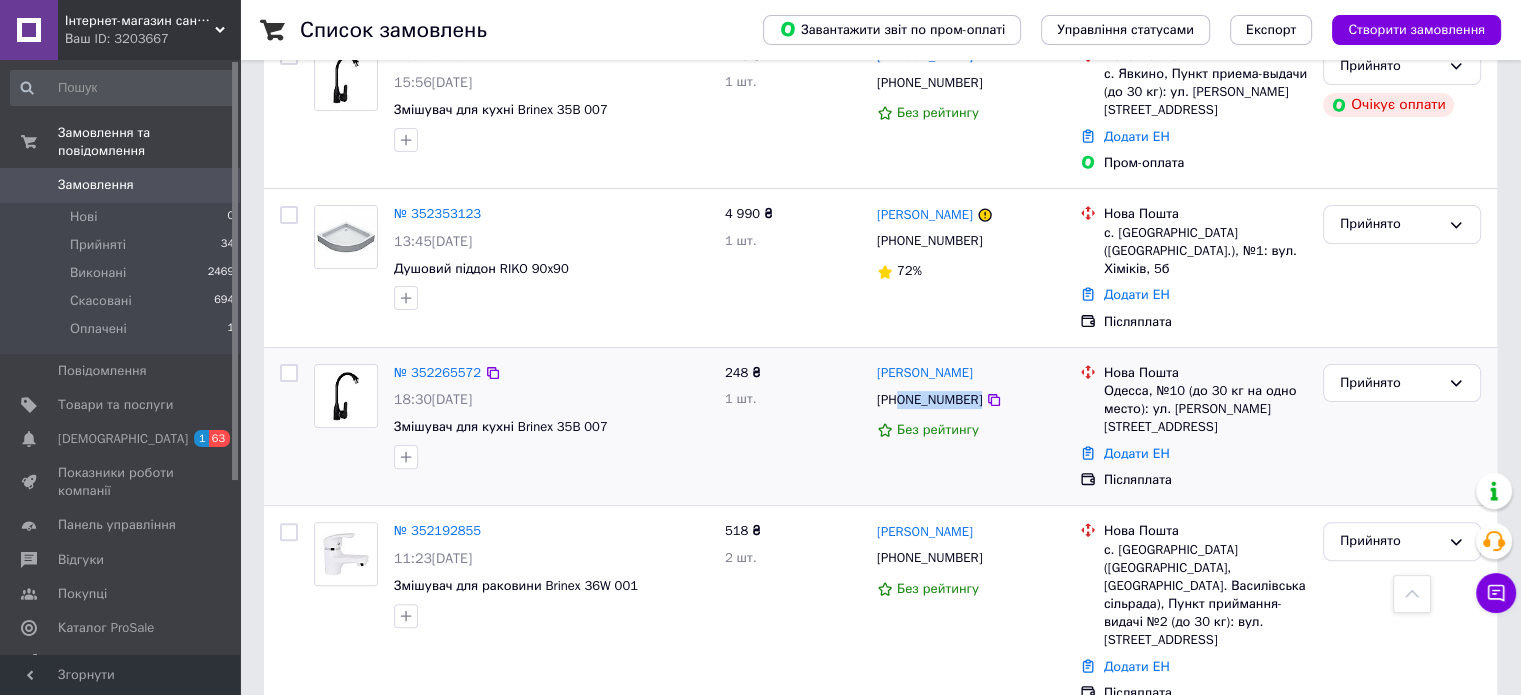 copy on "0684062067" 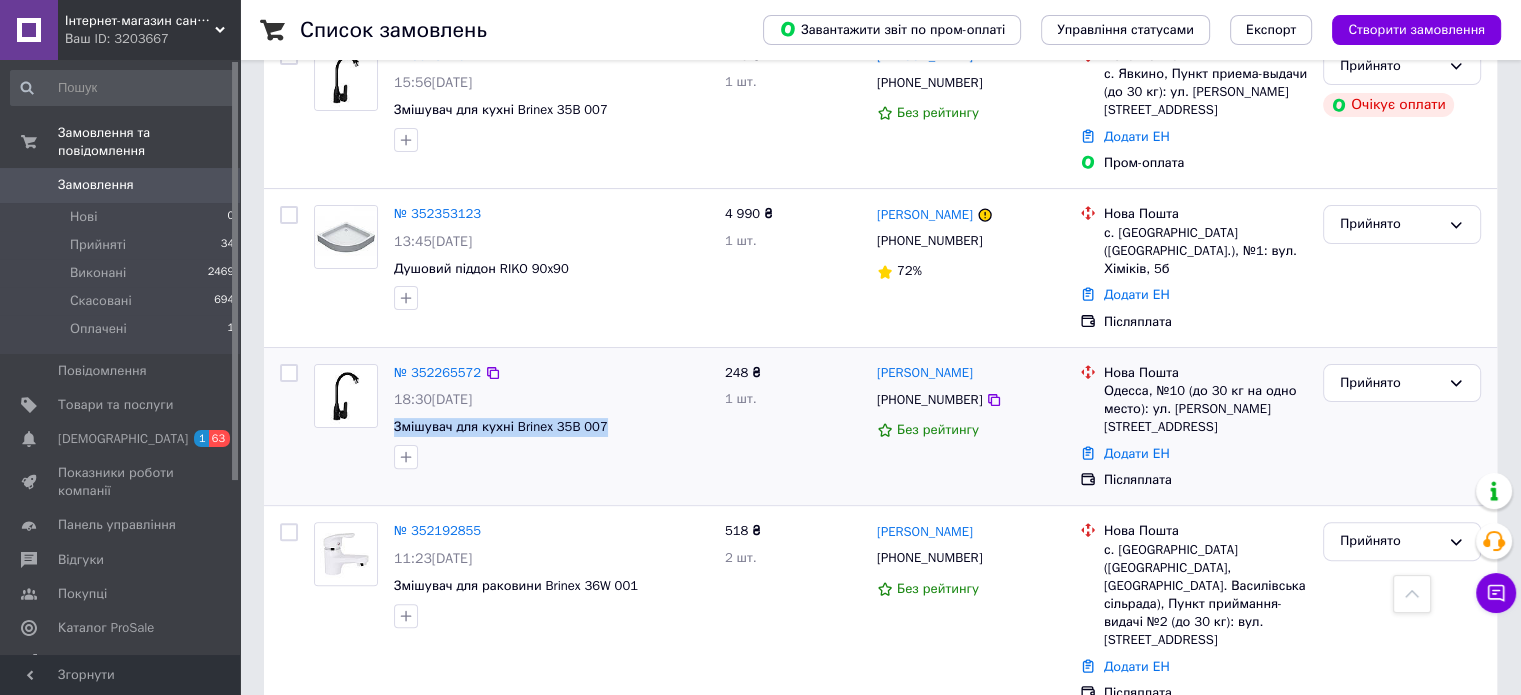 drag, startPoint x: 512, startPoint y: 391, endPoint x: 391, endPoint y: 390, distance: 121.004135 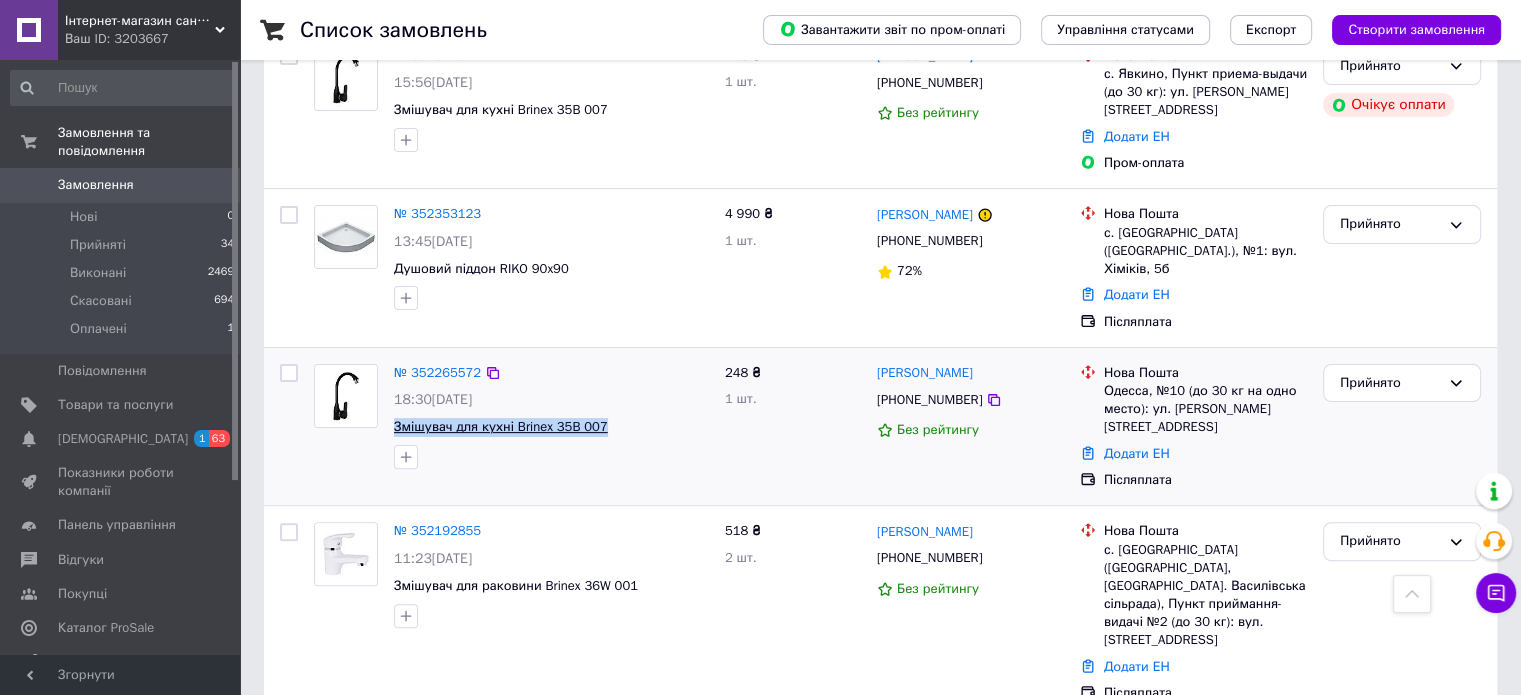 copy on "Змішувач для кухні Brinex 35B 007" 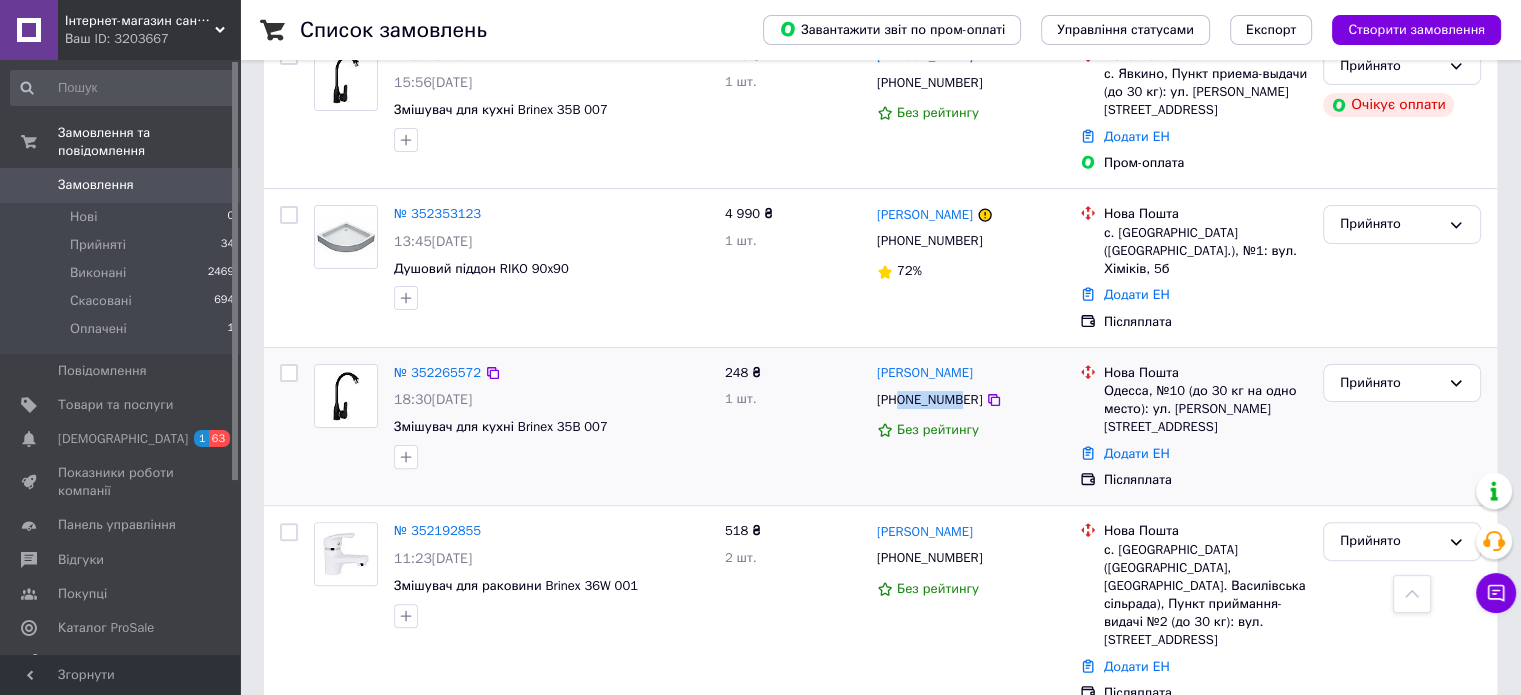 drag, startPoint x: 902, startPoint y: 365, endPoint x: 954, endPoint y: 364, distance: 52.009613 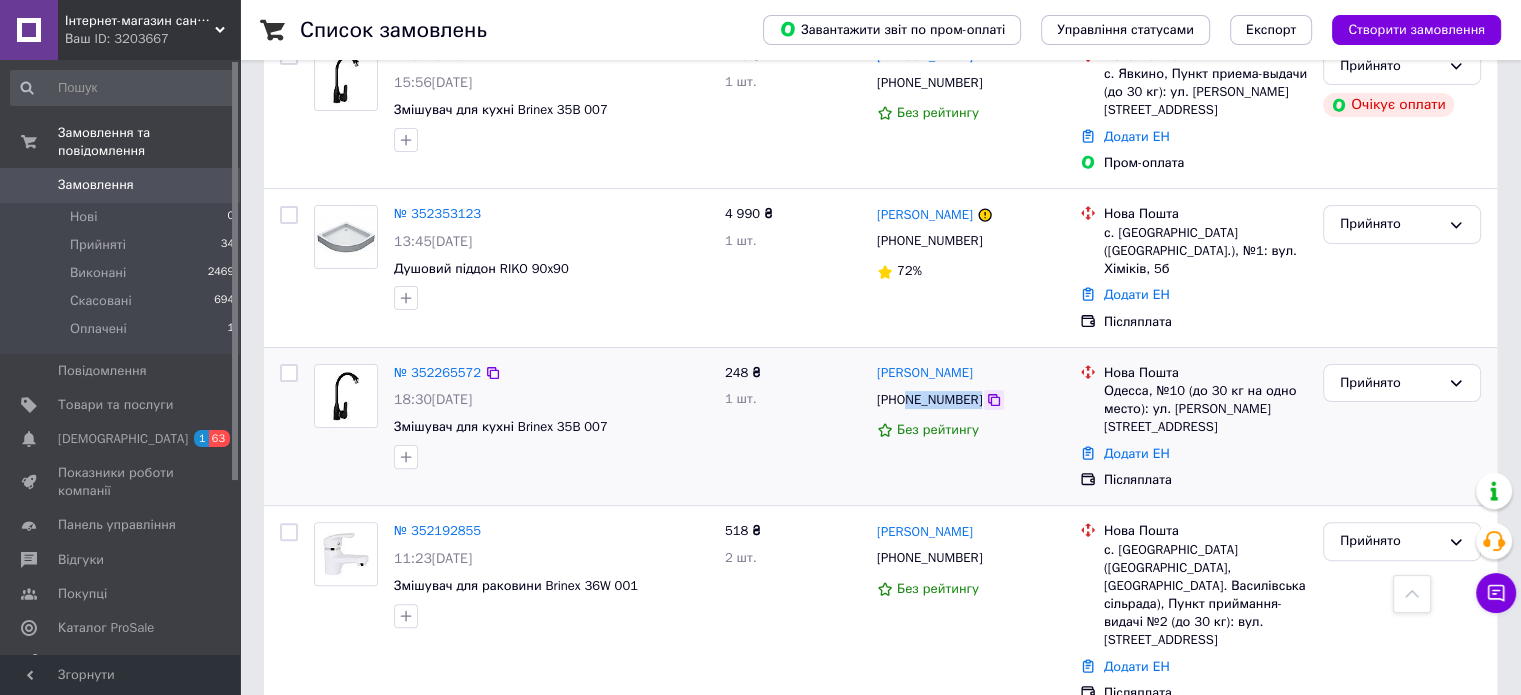 drag, startPoint x: 907, startPoint y: 361, endPoint x: 987, endPoint y: 361, distance: 80 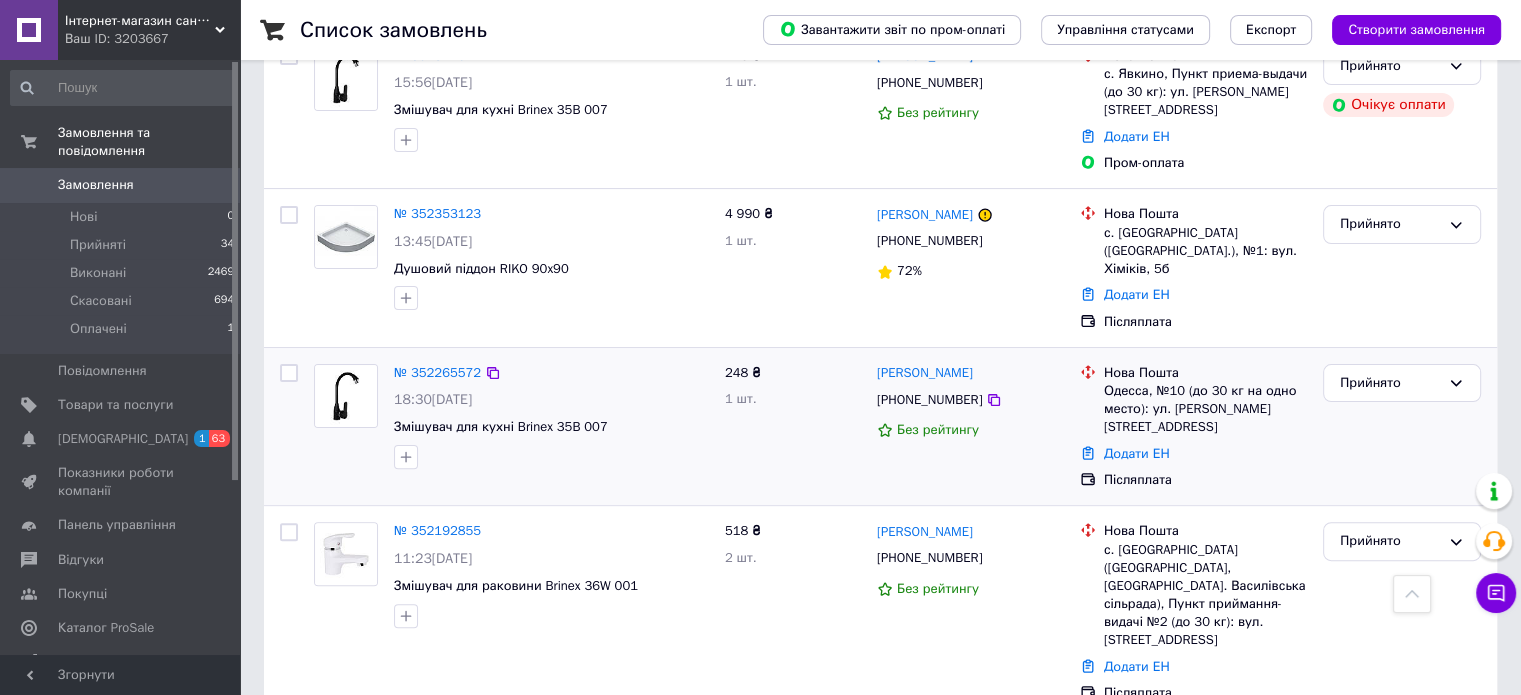 click on "248 ₴ 1 шт." at bounding box center (793, 427) 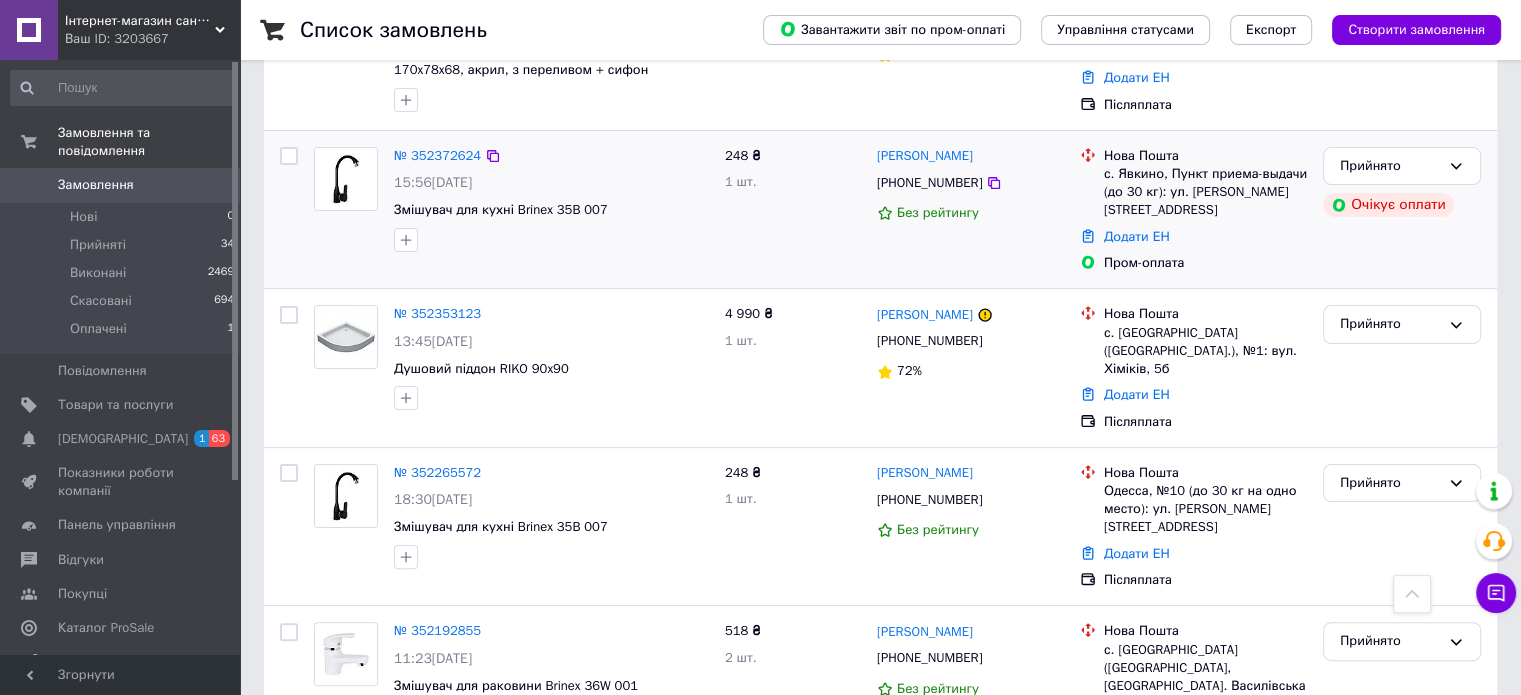 scroll, scrollTop: 200, scrollLeft: 0, axis: vertical 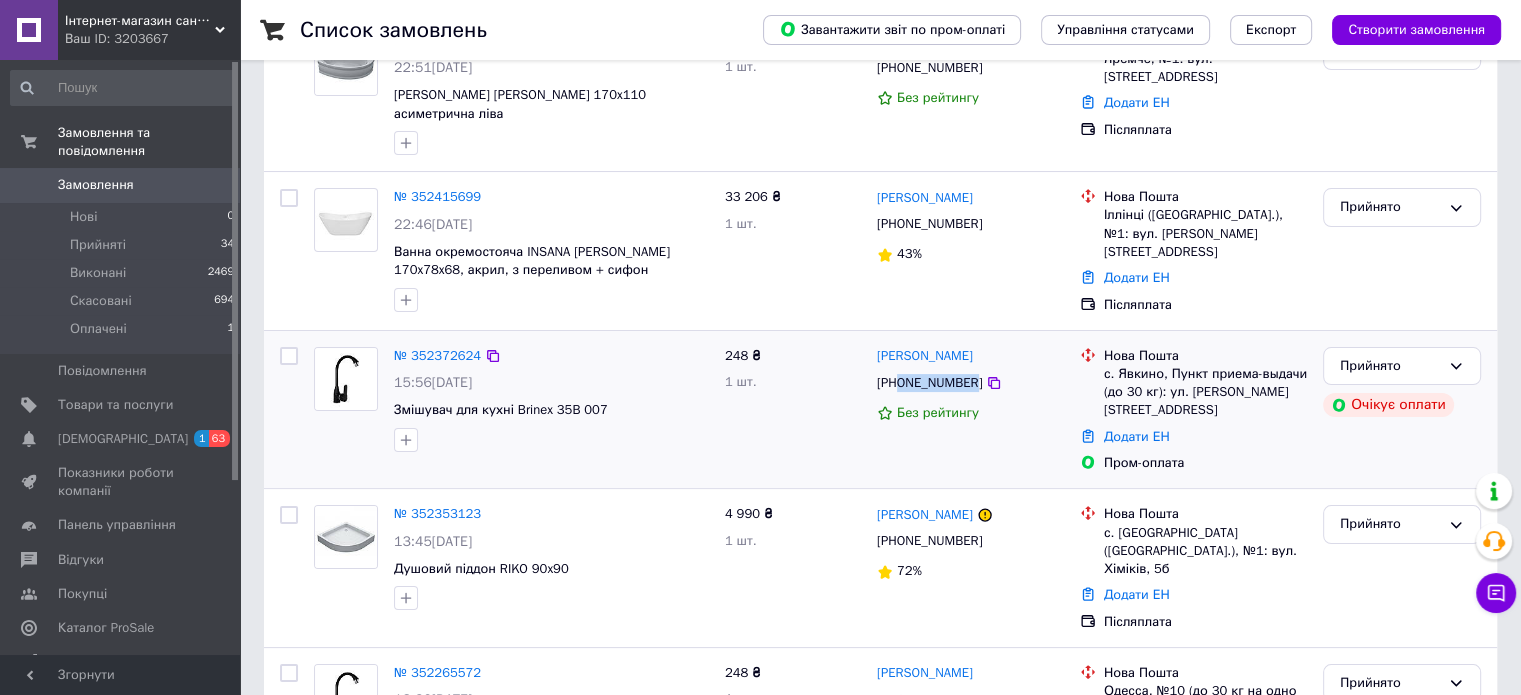 drag, startPoint x: 900, startPoint y: 378, endPoint x: 968, endPoint y: 378, distance: 68 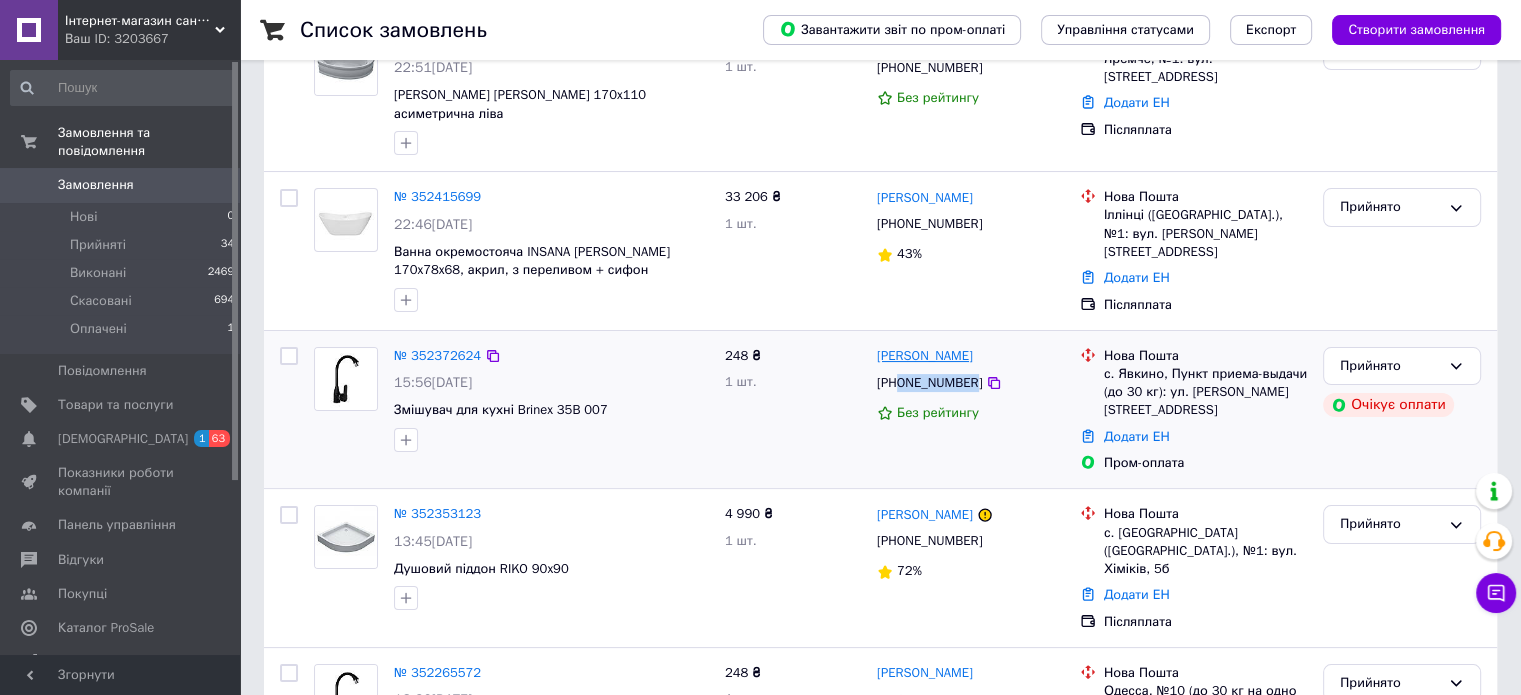 drag, startPoint x: 992, startPoint y: 358, endPoint x: 928, endPoint y: 358, distance: 64 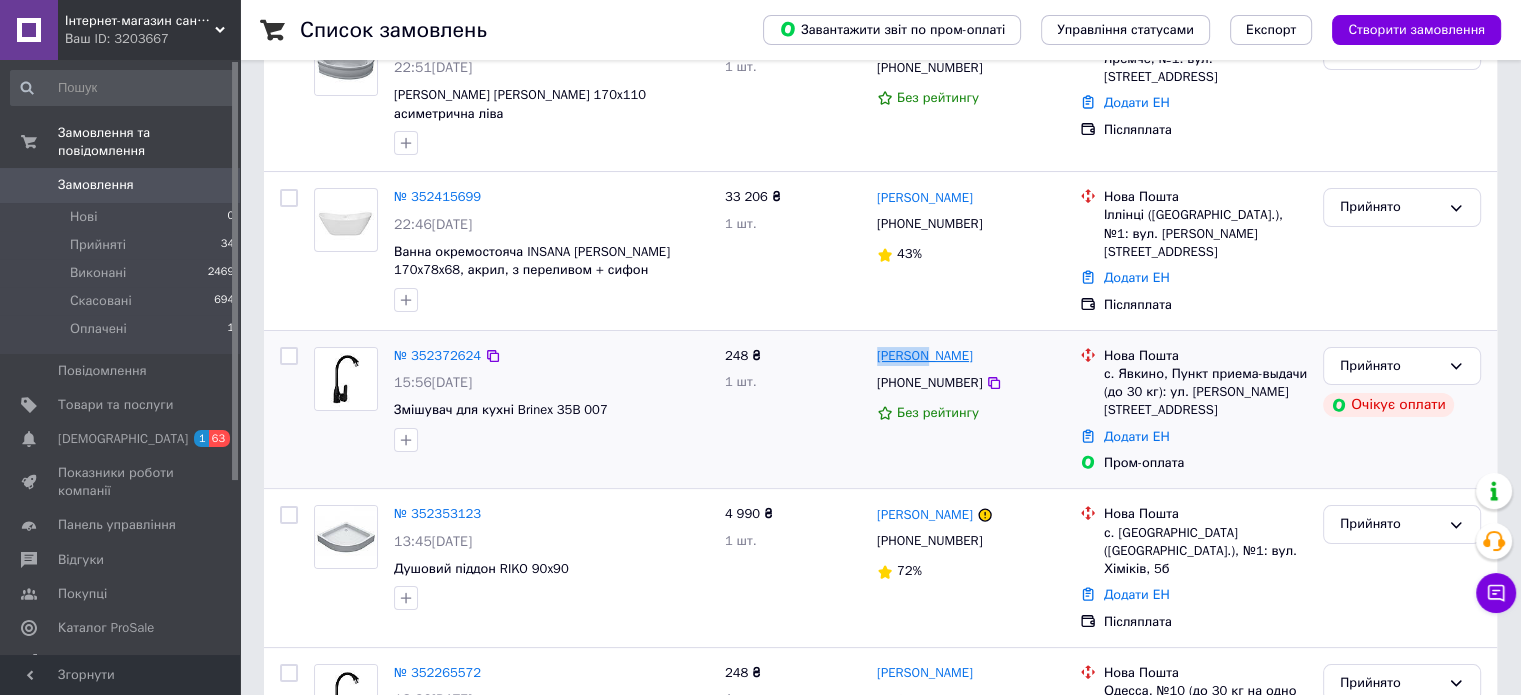 drag, startPoint x: 872, startPoint y: 355, endPoint x: 927, endPoint y: 358, distance: 55.081757 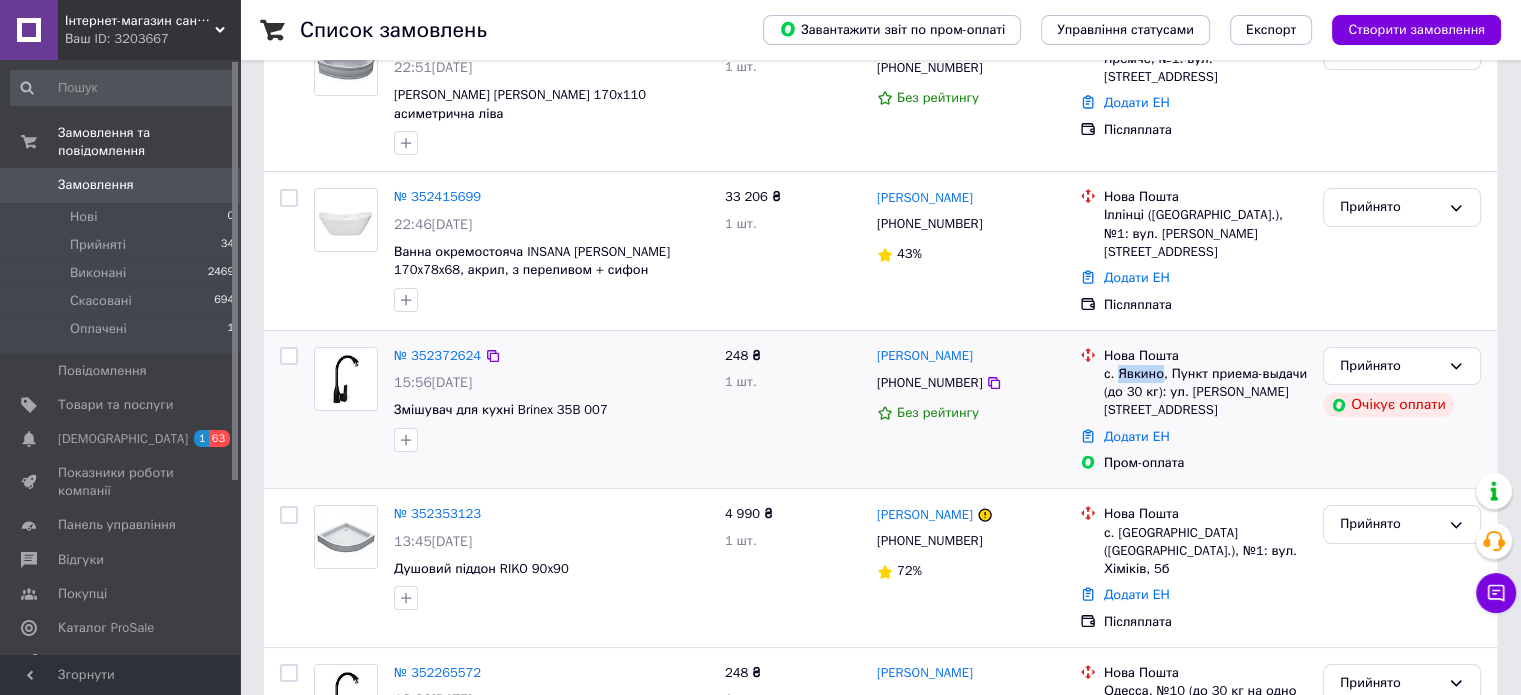 drag, startPoint x: 1158, startPoint y: 375, endPoint x: 1114, endPoint y: 375, distance: 44 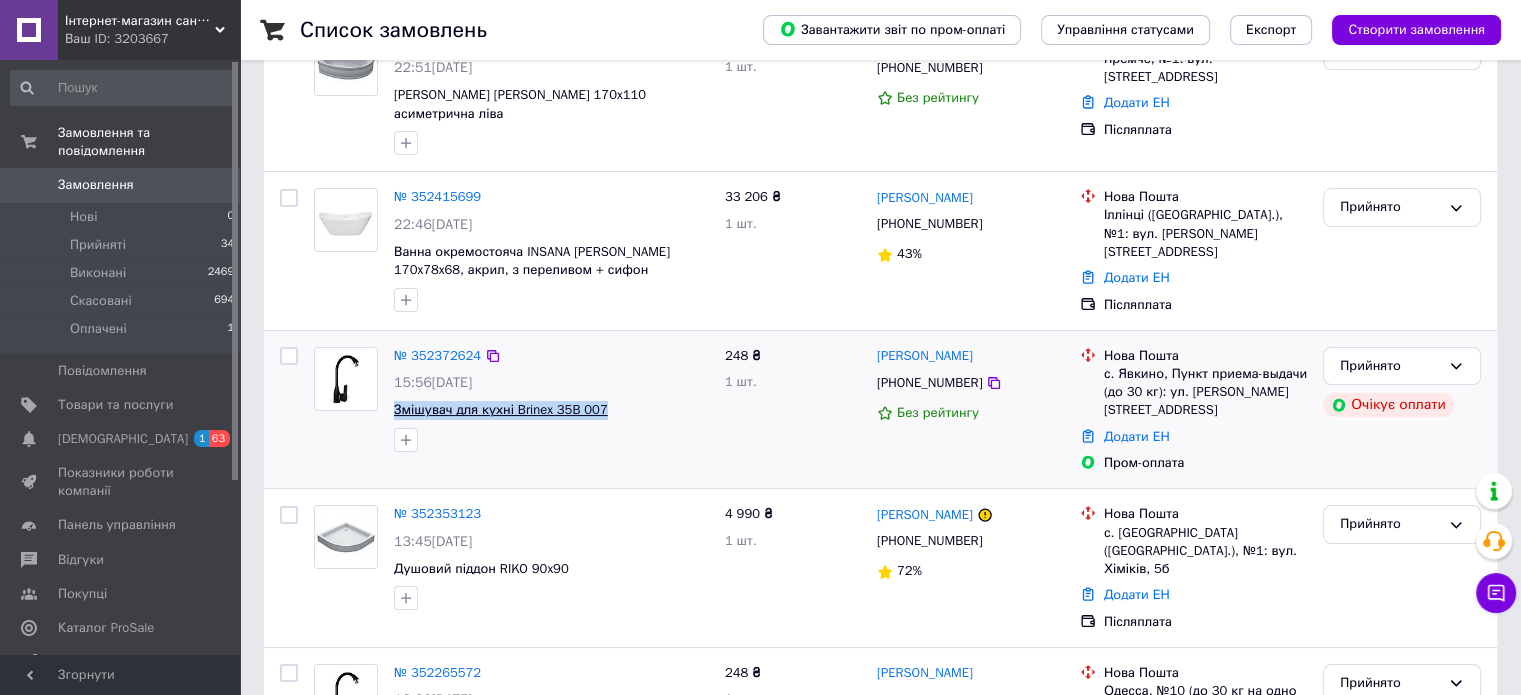 drag, startPoint x: 608, startPoint y: 411, endPoint x: 393, endPoint y: 408, distance: 215.02094 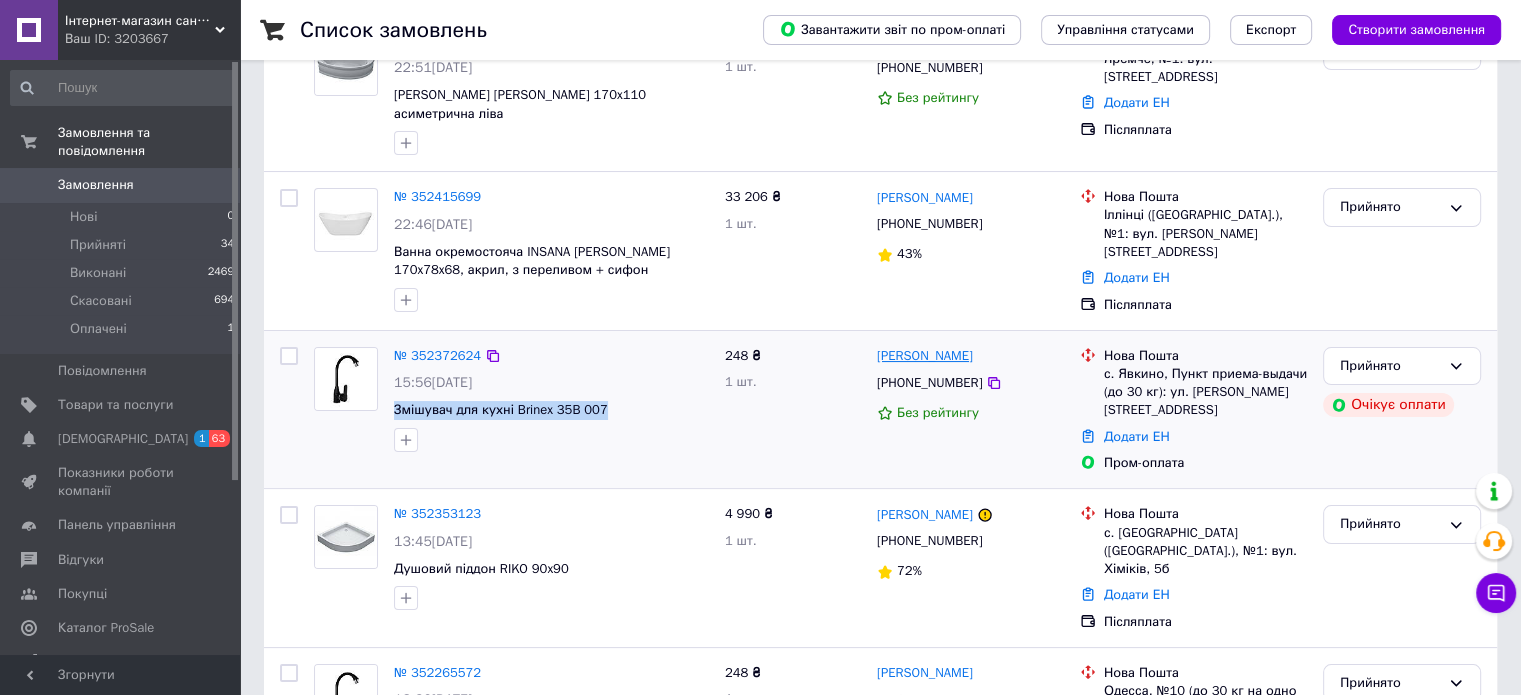 drag, startPoint x: 997, startPoint y: 361, endPoint x: 929, endPoint y: 356, distance: 68.18358 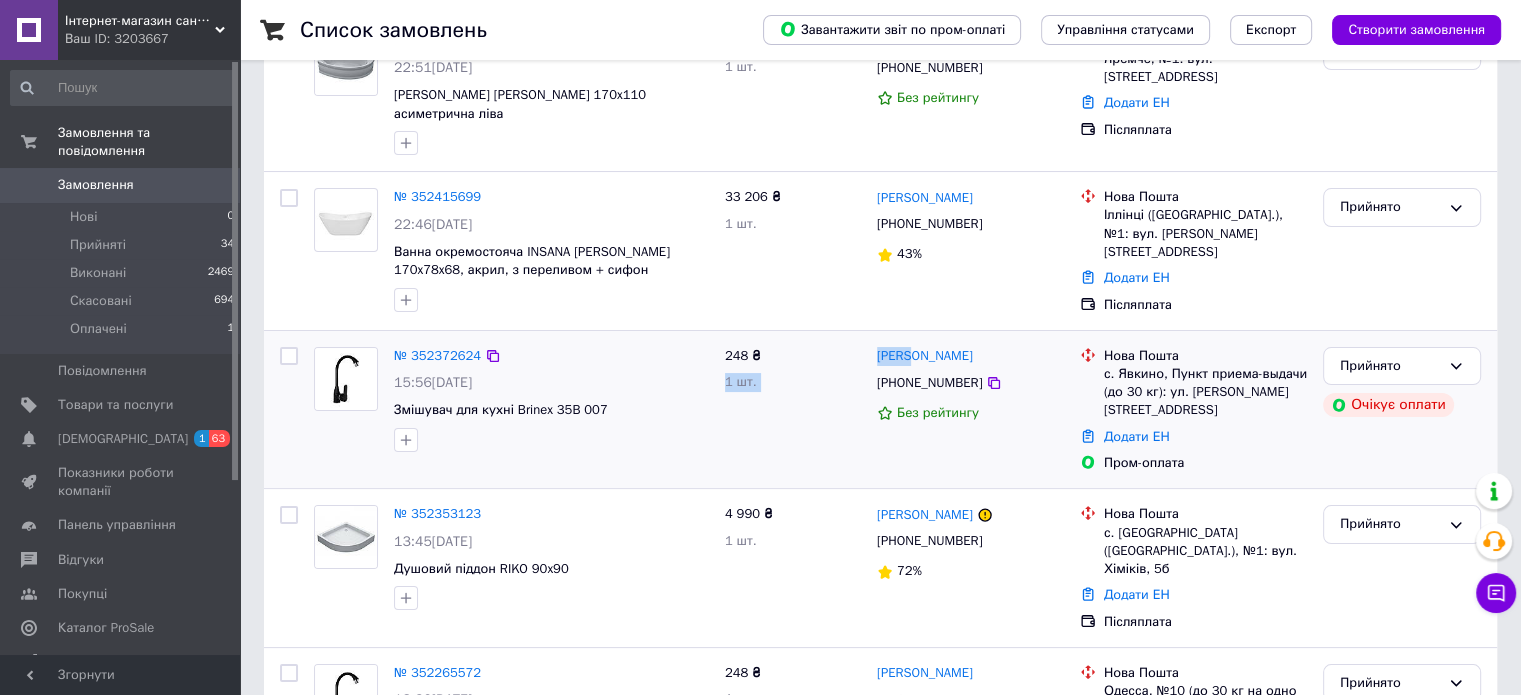 click on "№ 352372624 15:56[DATE] Змішувач для кухні Brinex 35B 007 248 ₴ 1 шт. [PERSON_NAME] [PHONE_NUMBER] Без рейтингу Нова Пошта с. Явкино, Пункт приема-выдачи (до 30 кг): ул. [PERSON_NAME][STREET_ADDRESS] Додати ЕН Пром-оплата Прийнято Очікує оплати" at bounding box center [880, 410] 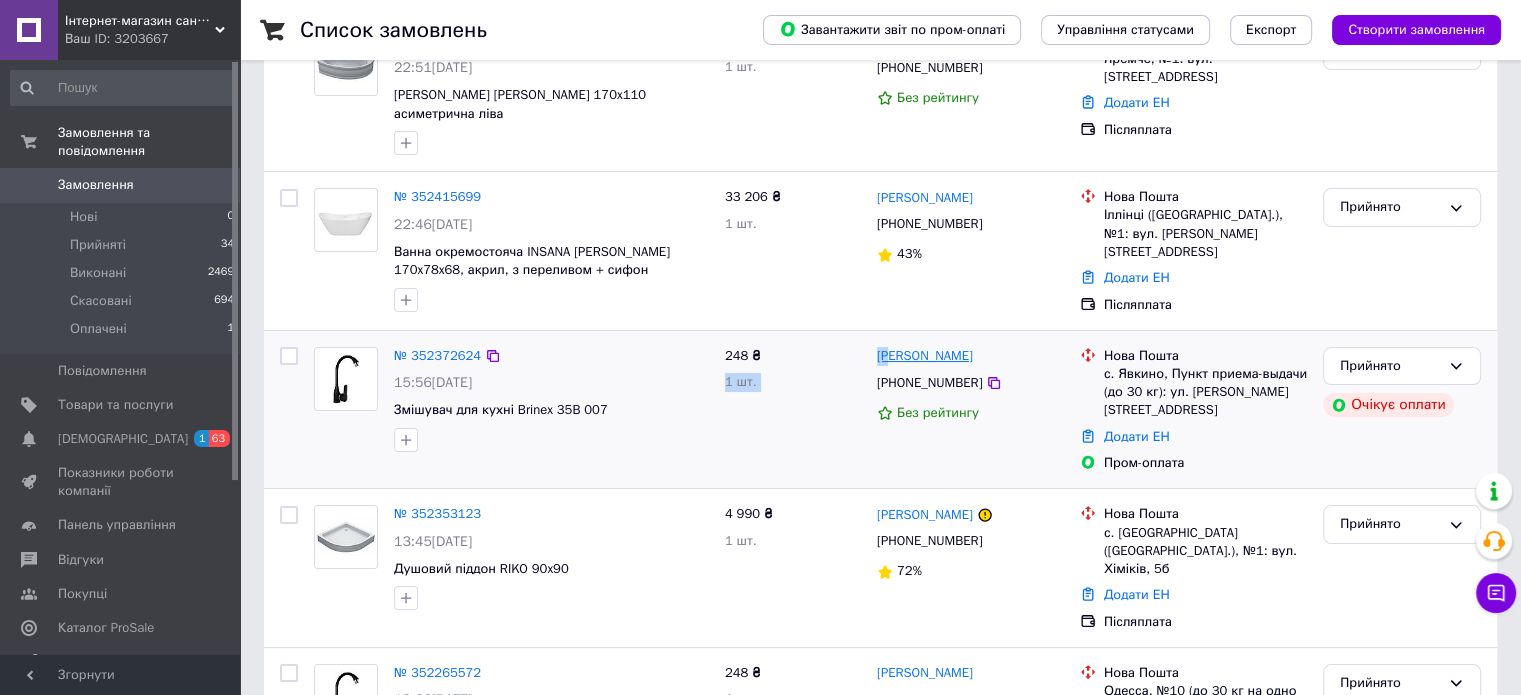 drag, startPoint x: 861, startPoint y: 351, endPoint x: 888, endPoint y: 359, distance: 28.160255 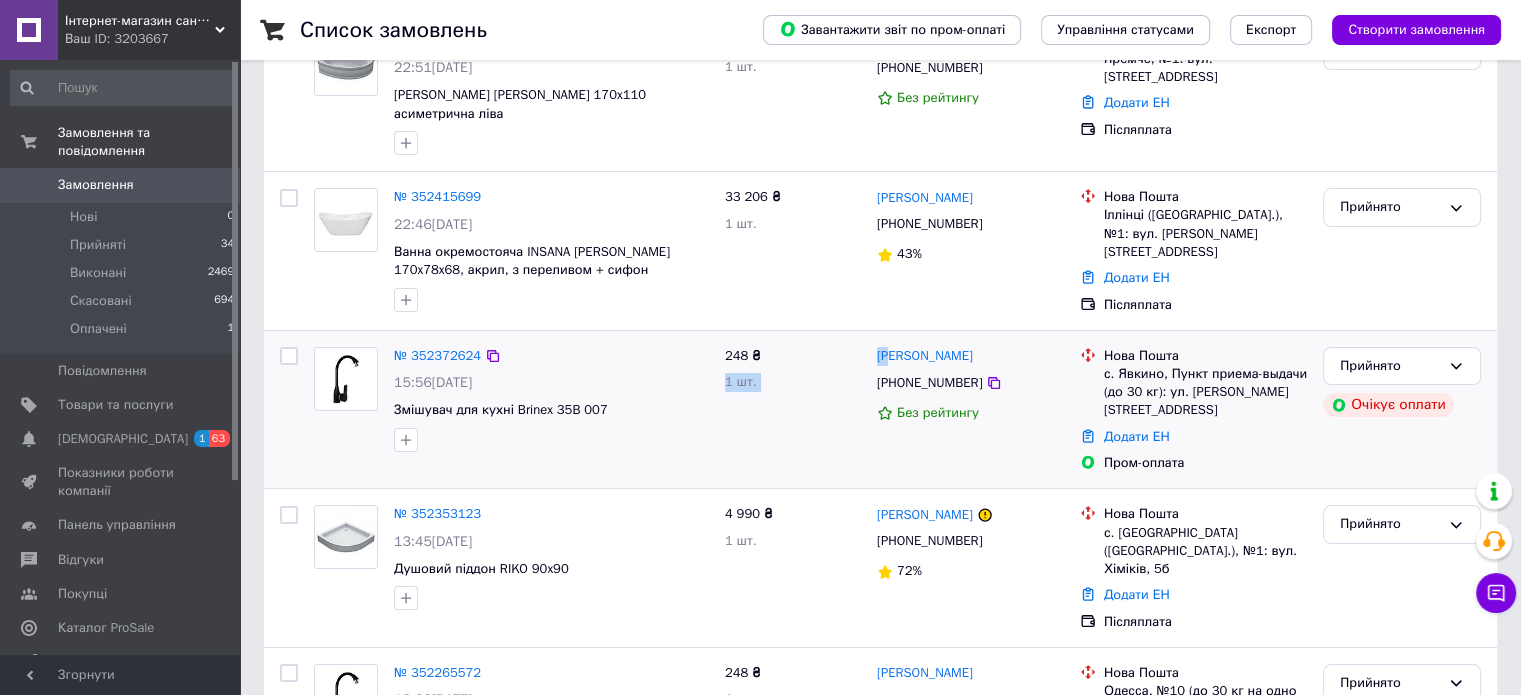 click on "248 ₴ 1 шт." at bounding box center (793, 410) 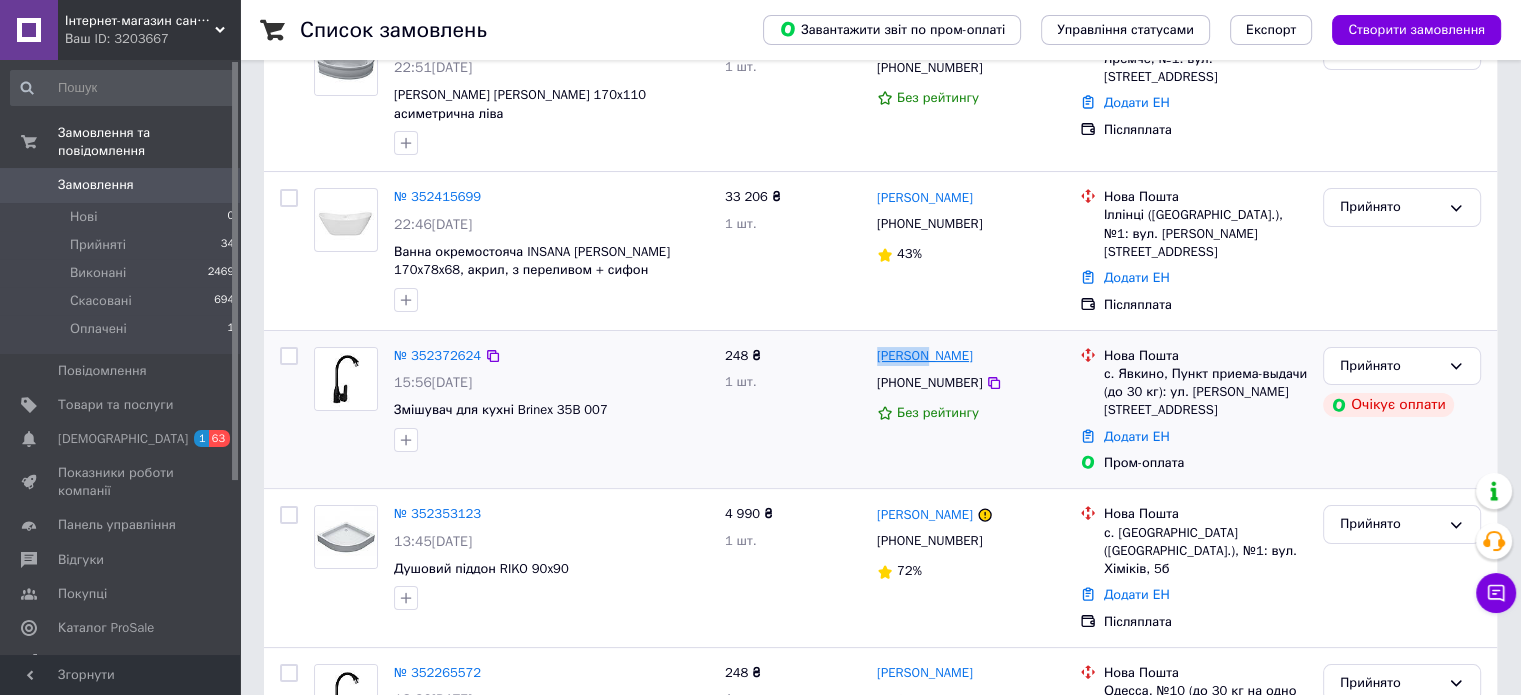 drag, startPoint x: 871, startPoint y: 353, endPoint x: 924, endPoint y: 363, distance: 53.935146 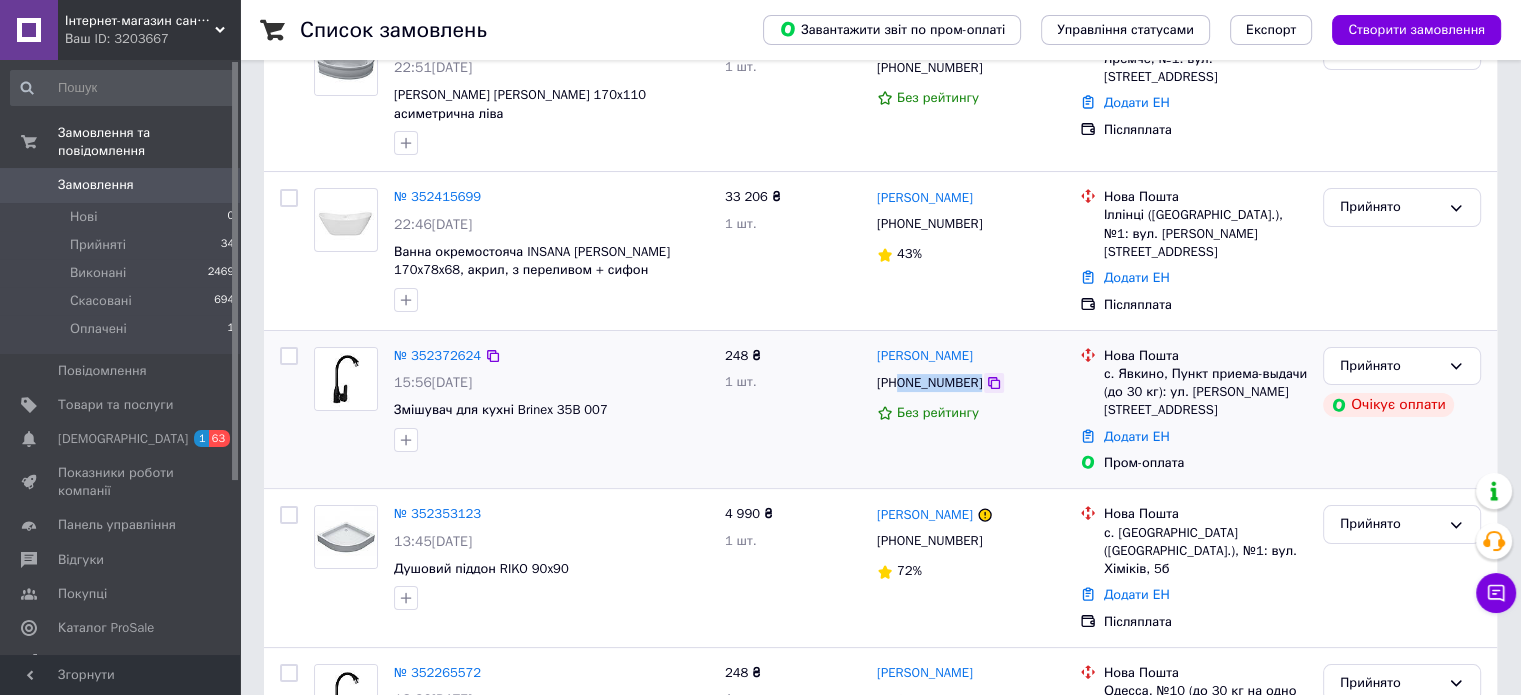 drag, startPoint x: 900, startPoint y: 381, endPoint x: 975, endPoint y: 379, distance: 75.026665 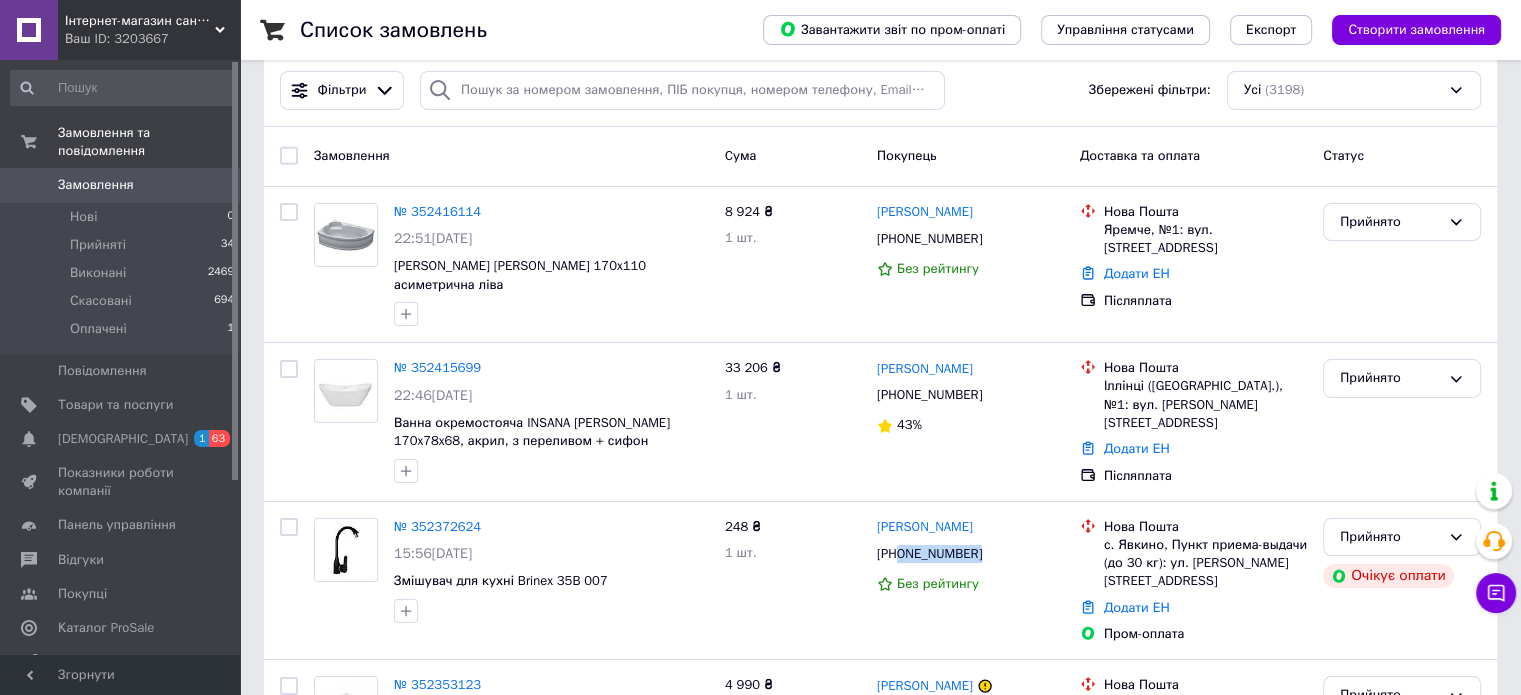 scroll, scrollTop: 0, scrollLeft: 0, axis: both 